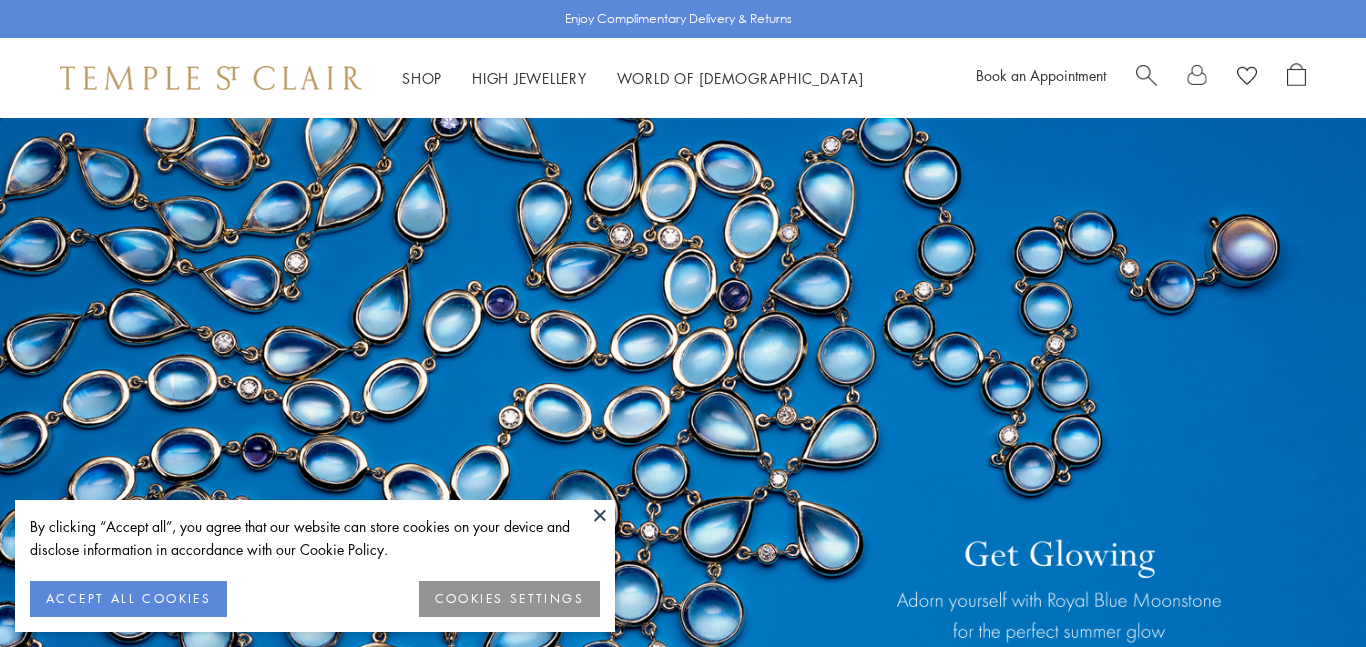 scroll, scrollTop: 0, scrollLeft: 0, axis: both 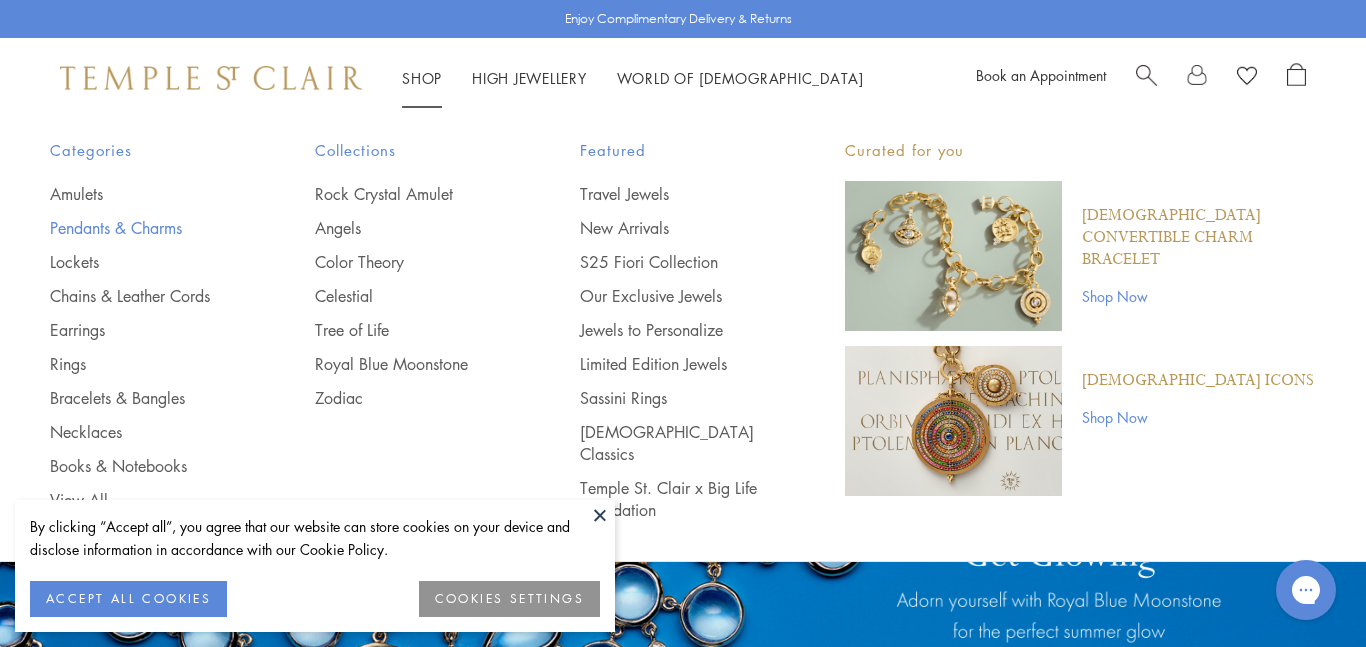 click on "Pendants & Charms" at bounding box center [142, 228] 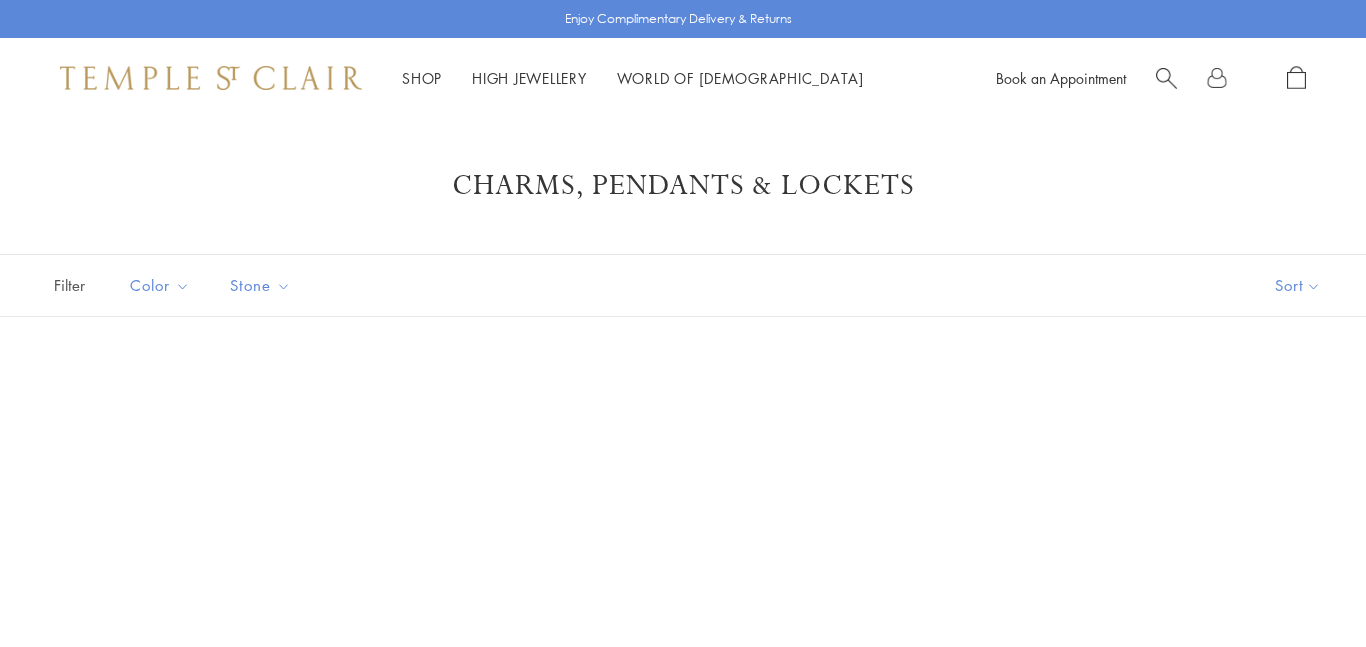 scroll, scrollTop: 0, scrollLeft: 0, axis: both 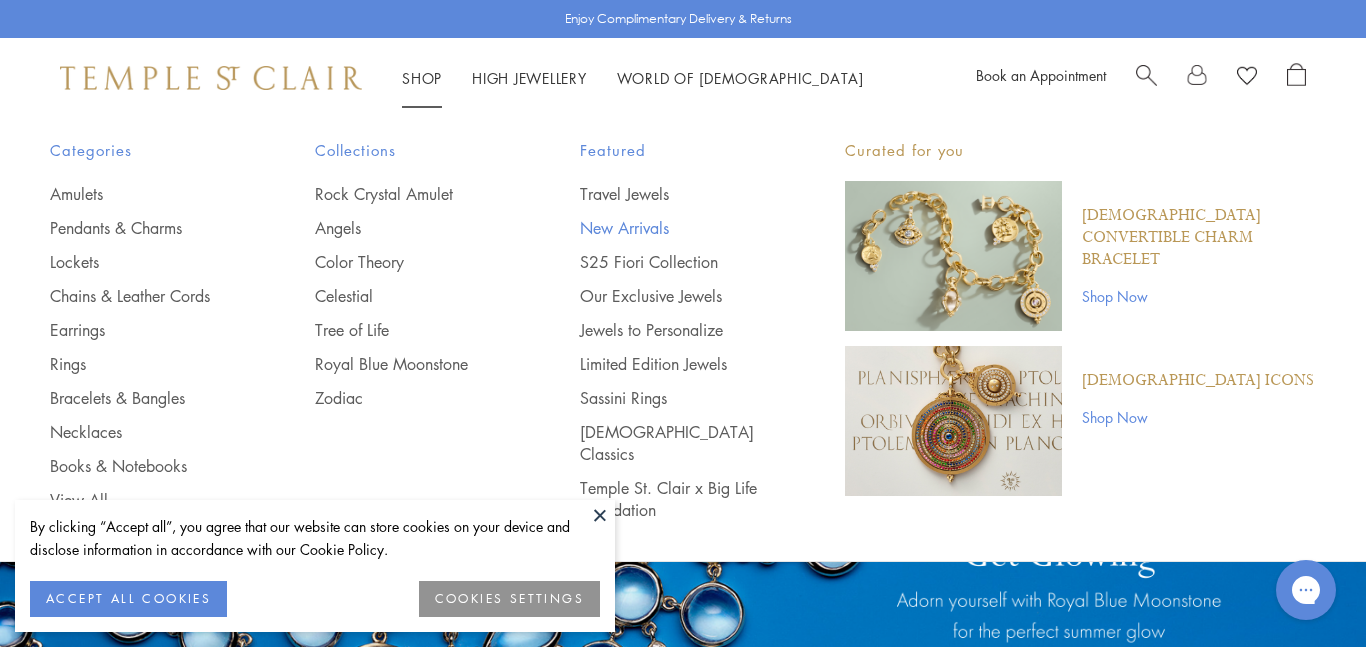 click on "New Arrivals" at bounding box center (672, 228) 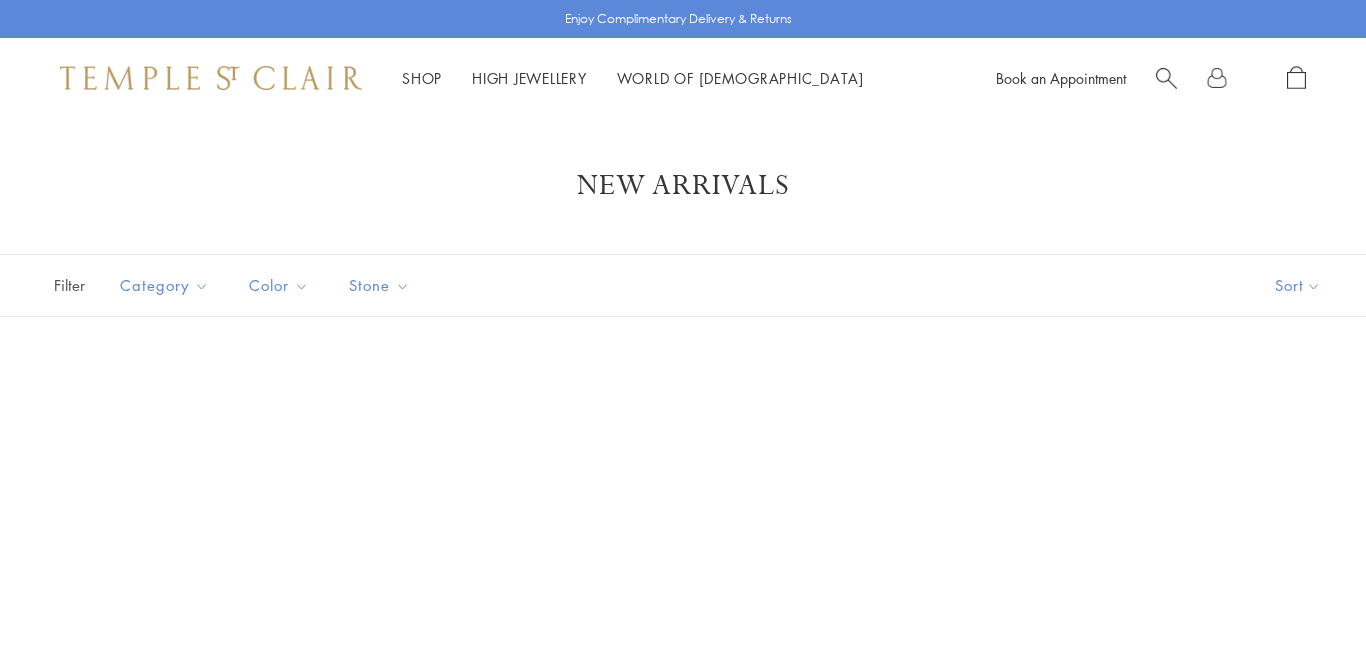 scroll, scrollTop: 0, scrollLeft: 0, axis: both 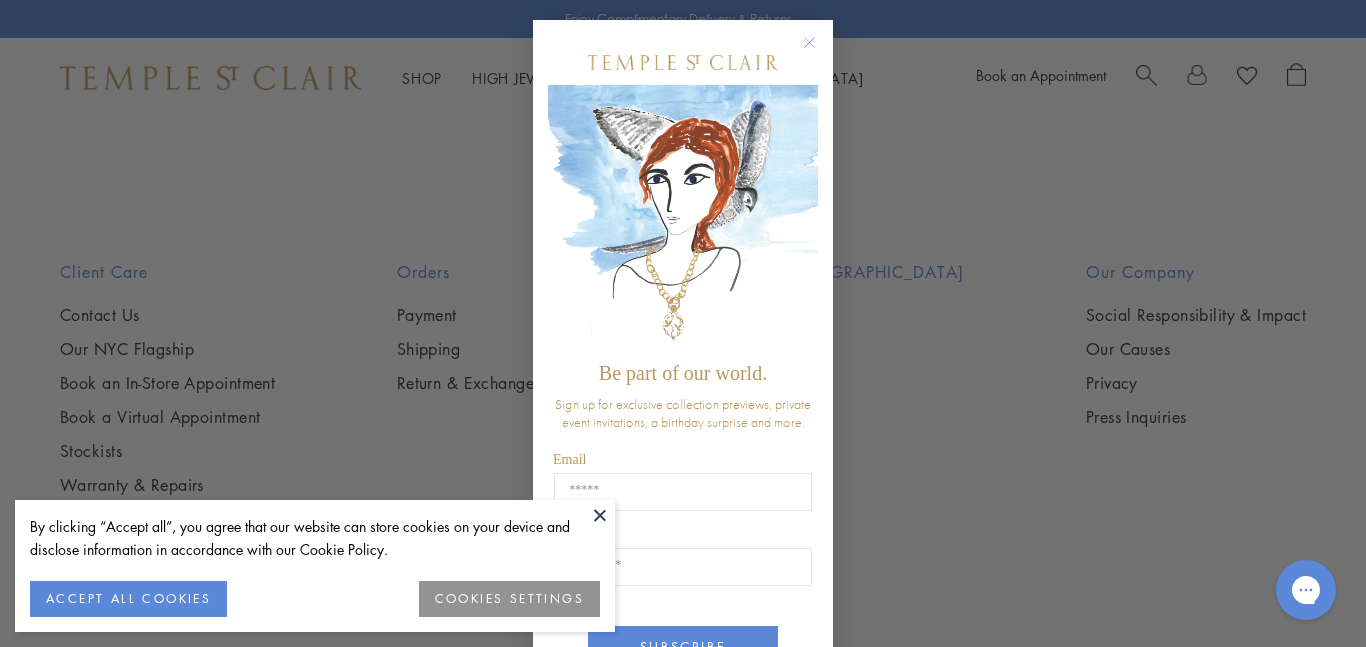 click 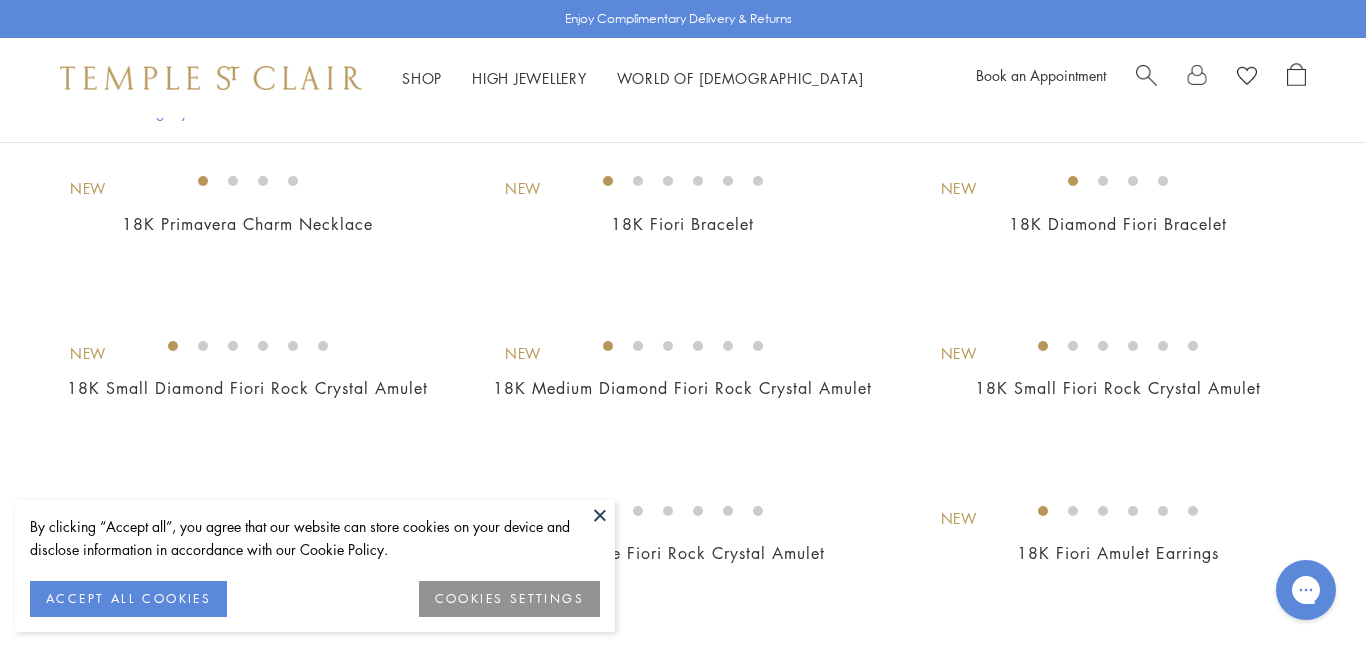 scroll, scrollTop: 0, scrollLeft: 0, axis: both 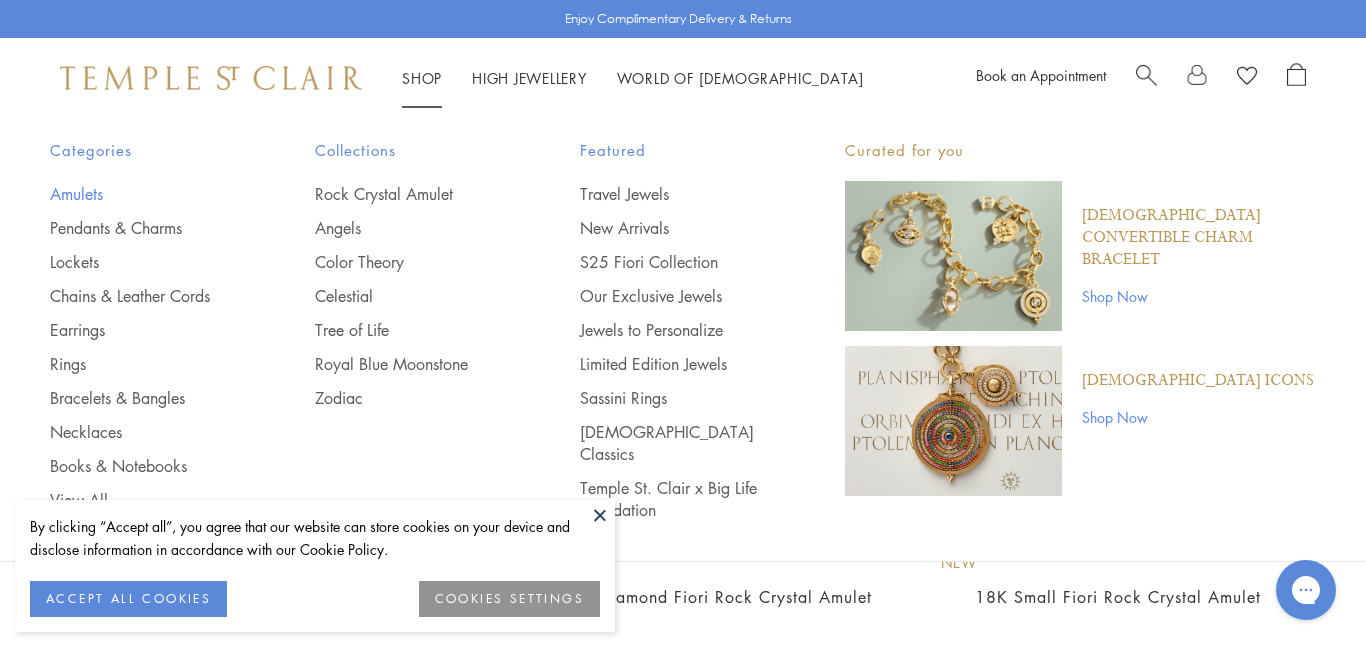 click on "Amulets" at bounding box center [142, 194] 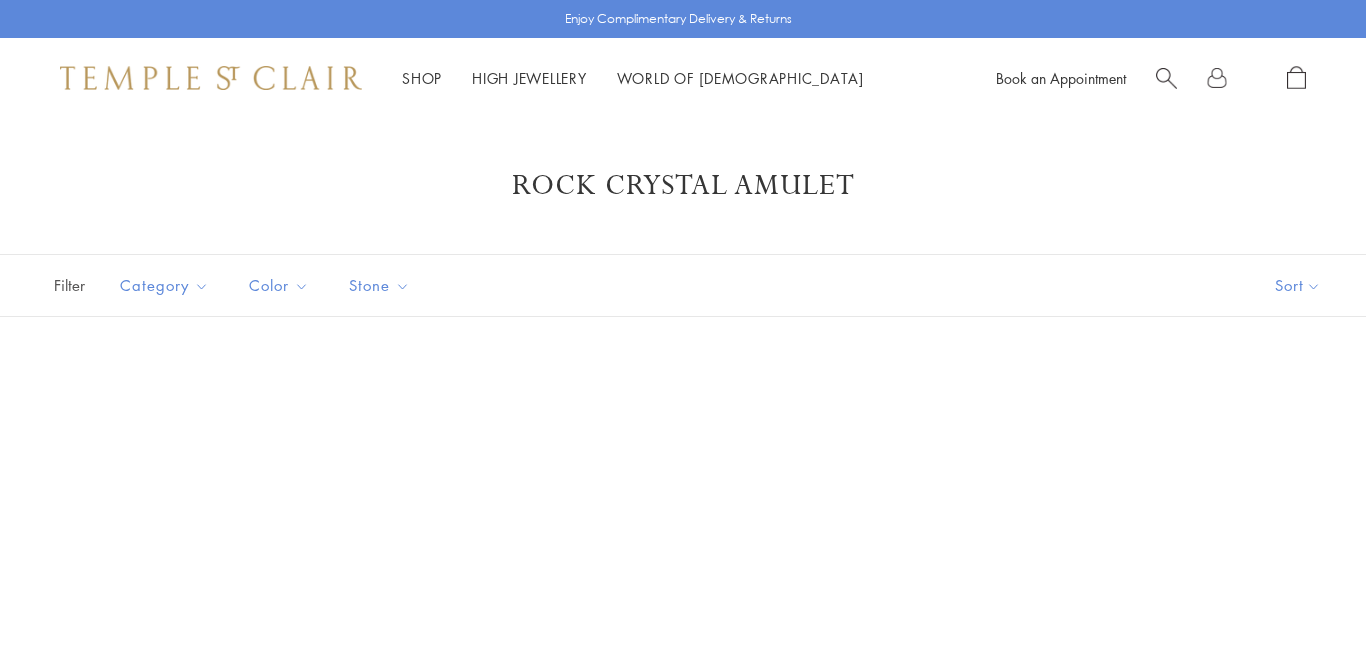 scroll, scrollTop: 0, scrollLeft: 0, axis: both 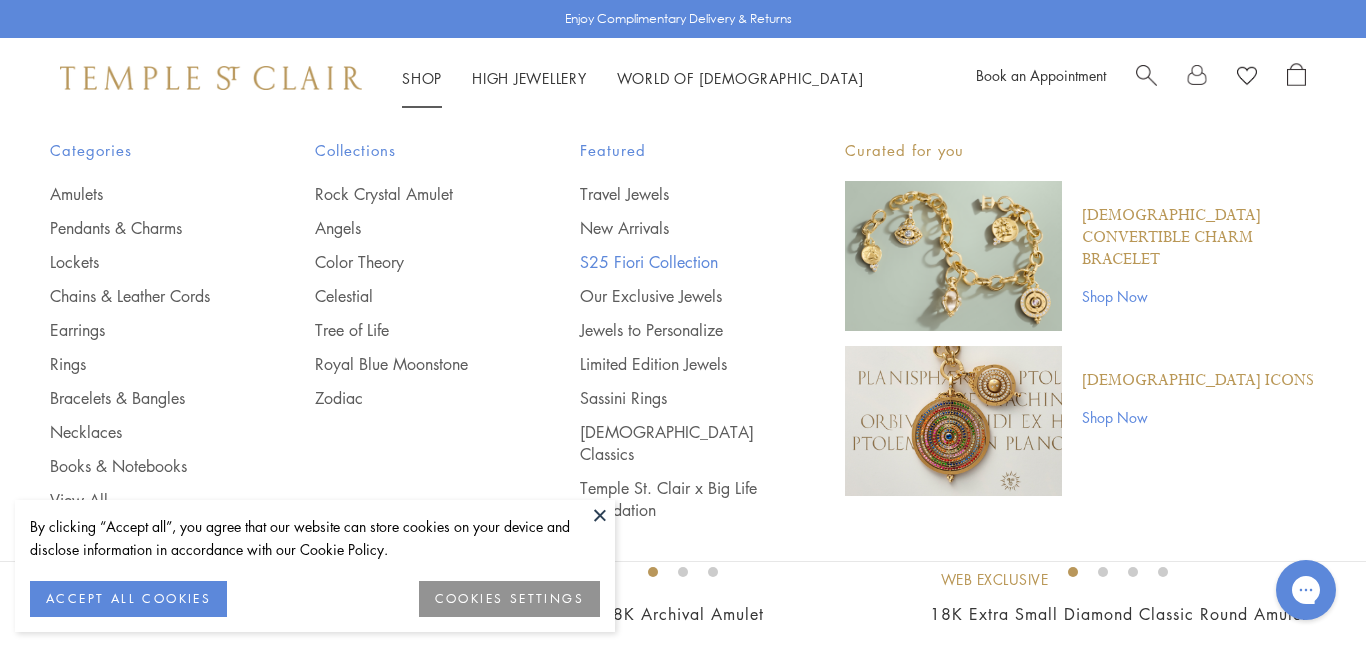 click on "S25 Fiori Collection" at bounding box center (672, 262) 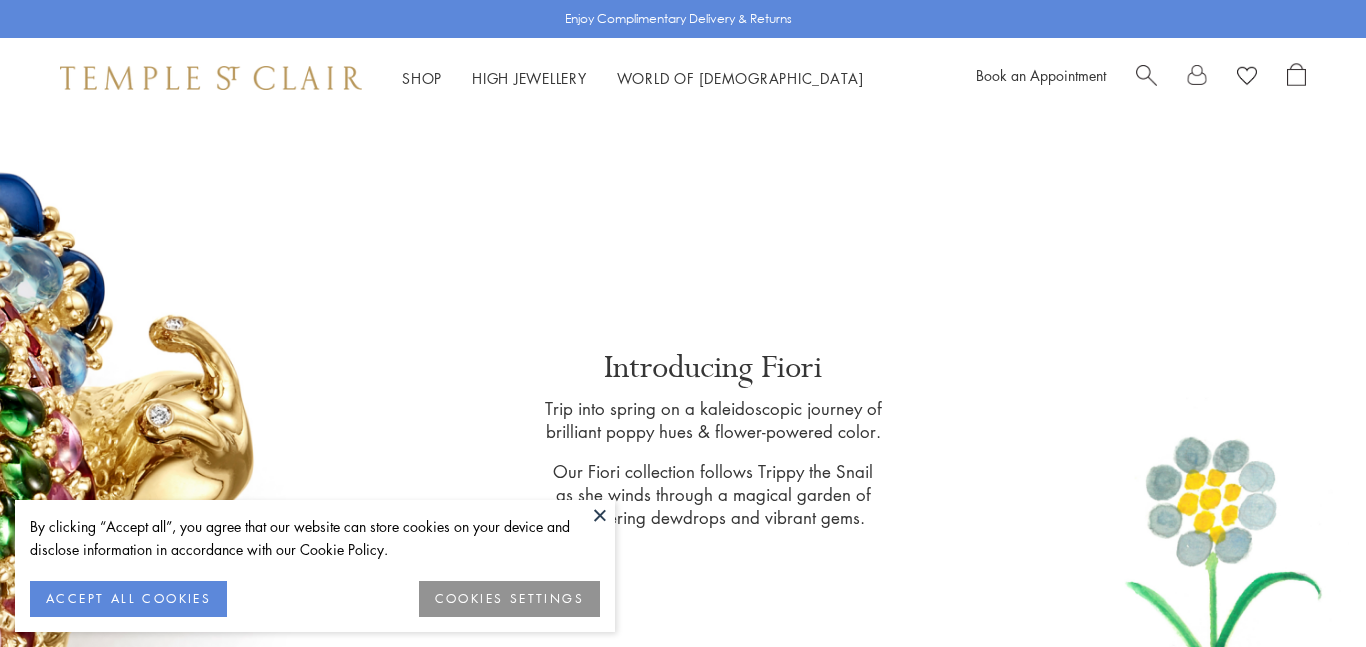scroll, scrollTop: 0, scrollLeft: 0, axis: both 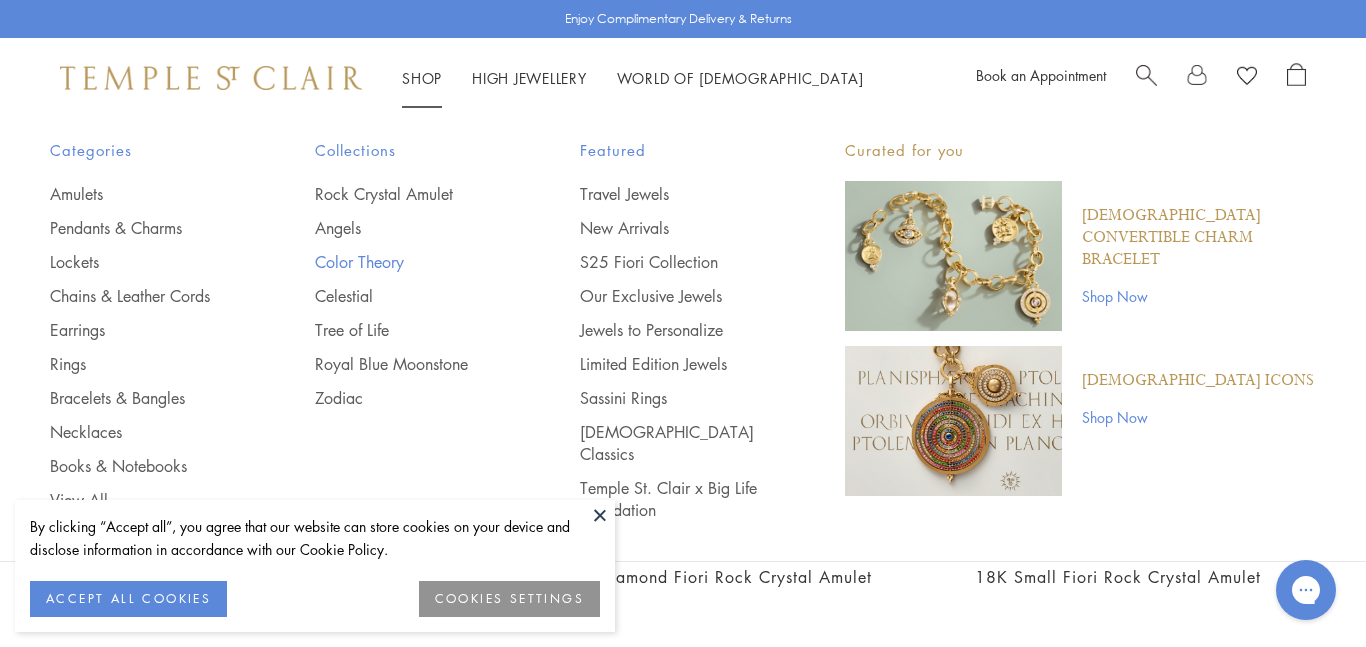 click on "Color Theory" at bounding box center (407, 262) 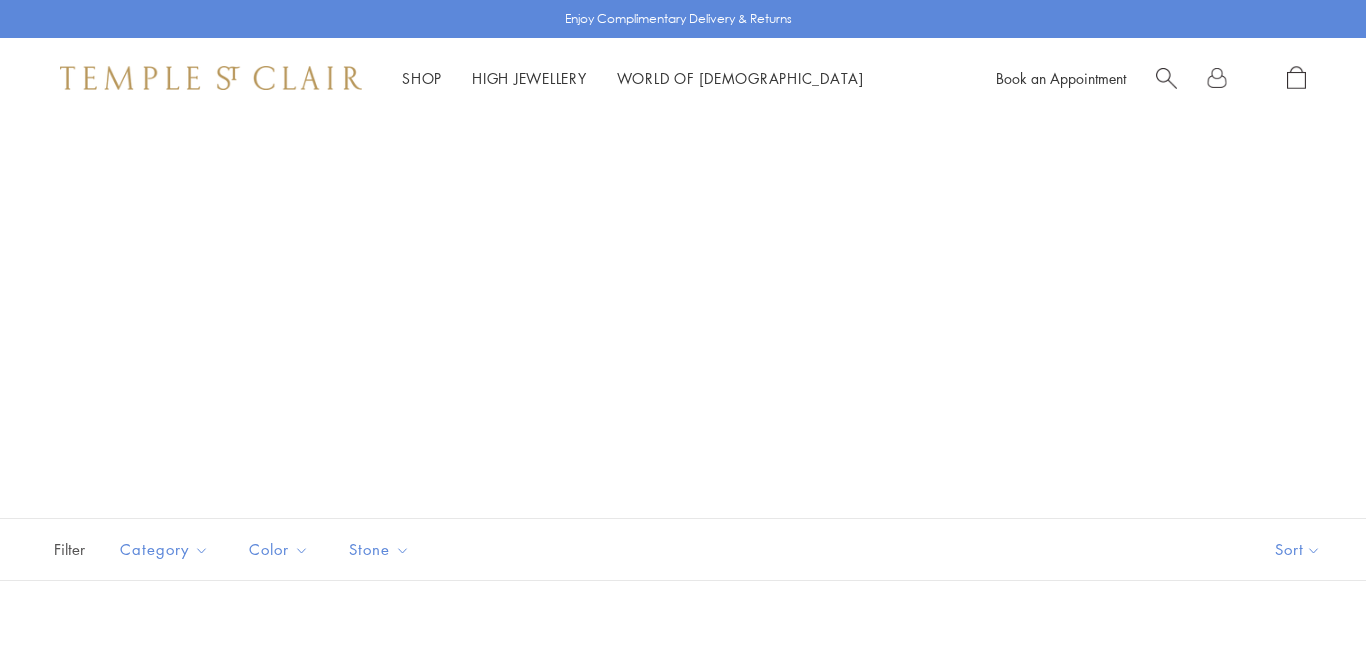 scroll, scrollTop: 0, scrollLeft: 0, axis: both 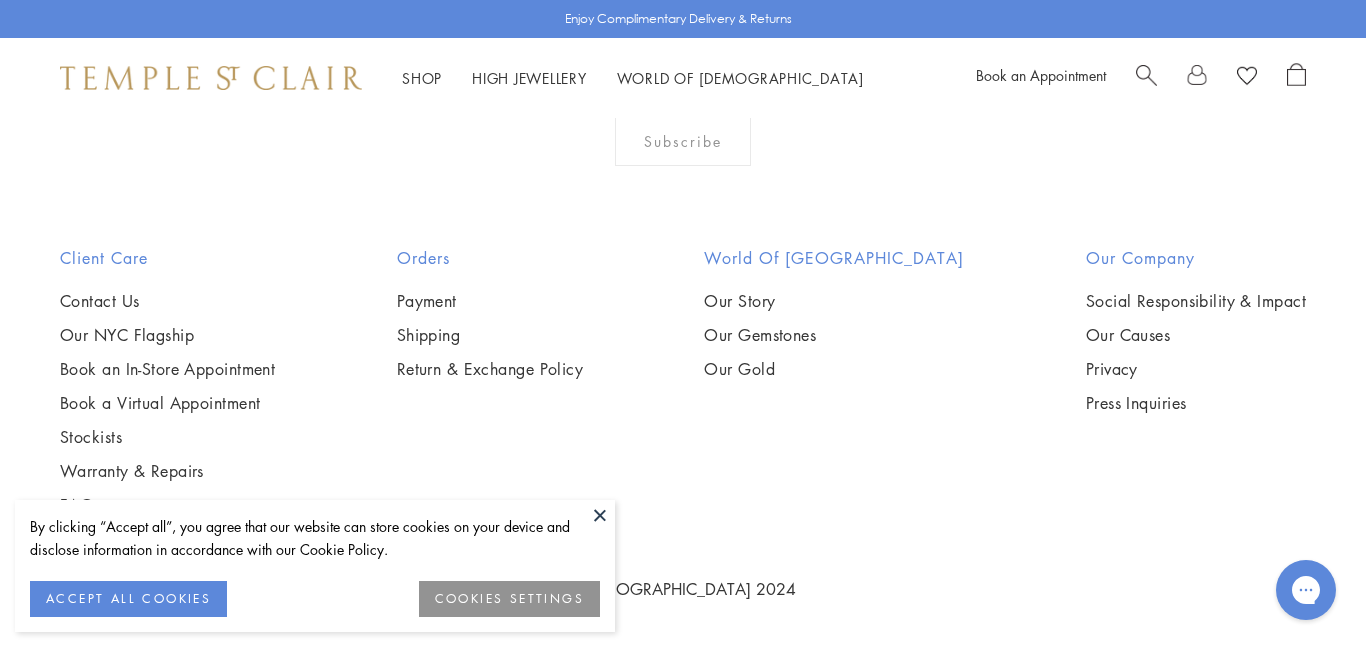 click on "2" at bounding box center (684, -183) 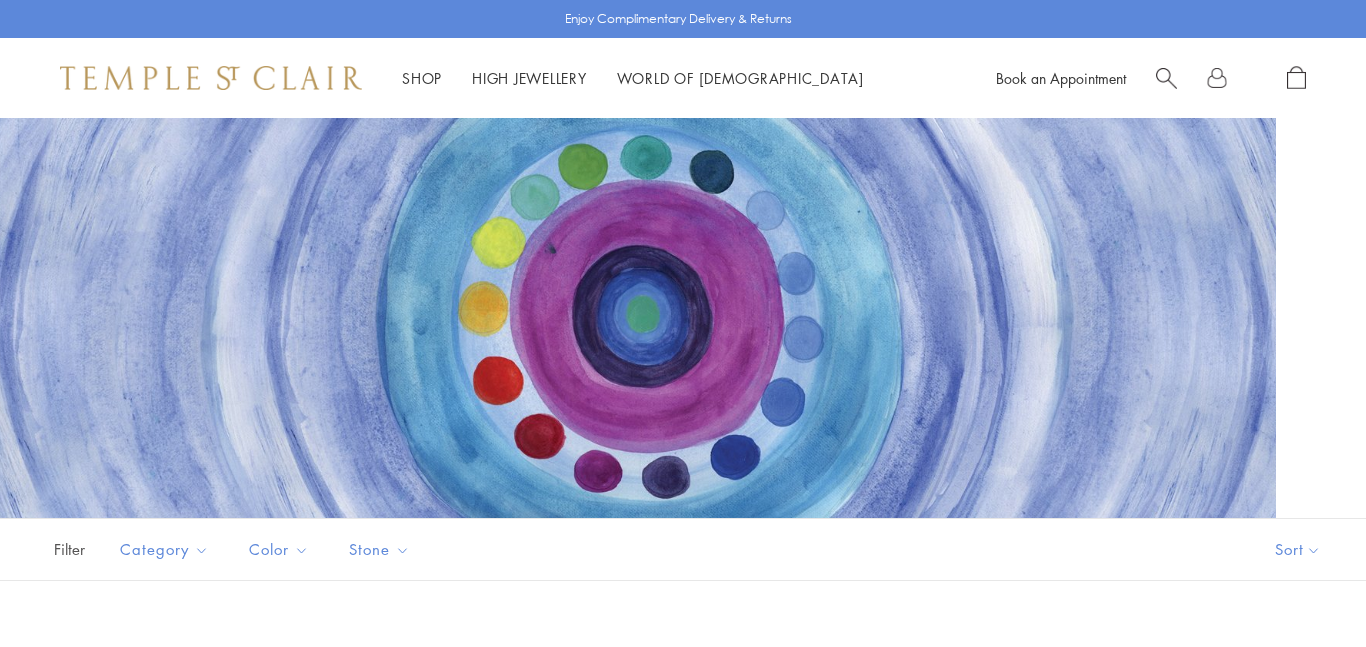 scroll, scrollTop: 0, scrollLeft: 0, axis: both 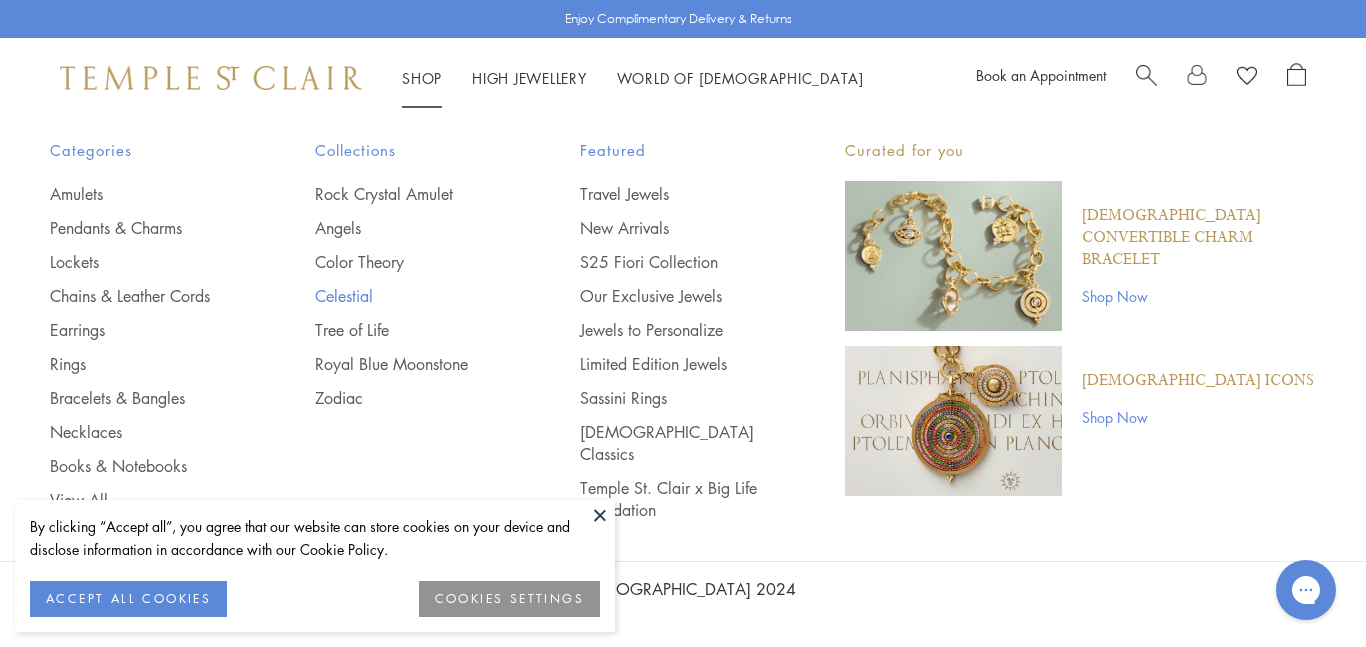 click on "Celestial" at bounding box center [407, 296] 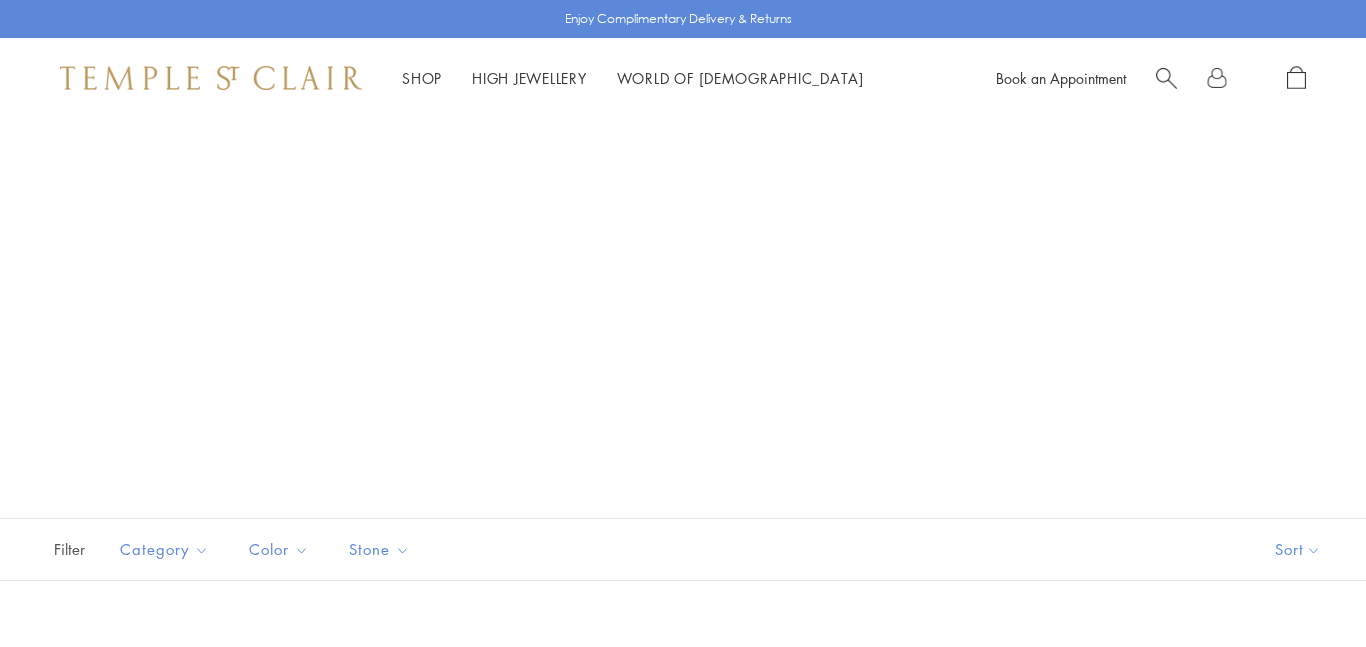 scroll, scrollTop: 0, scrollLeft: 0, axis: both 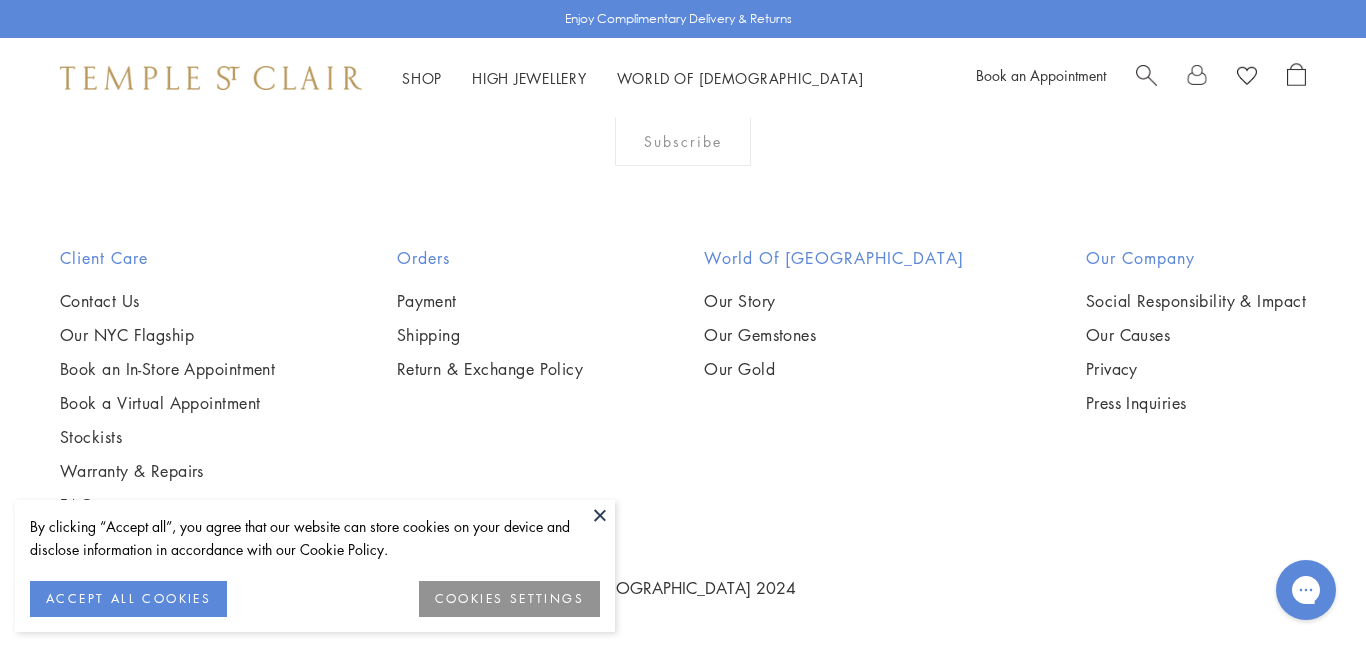 click on "2" at bounding box center [651, -183] 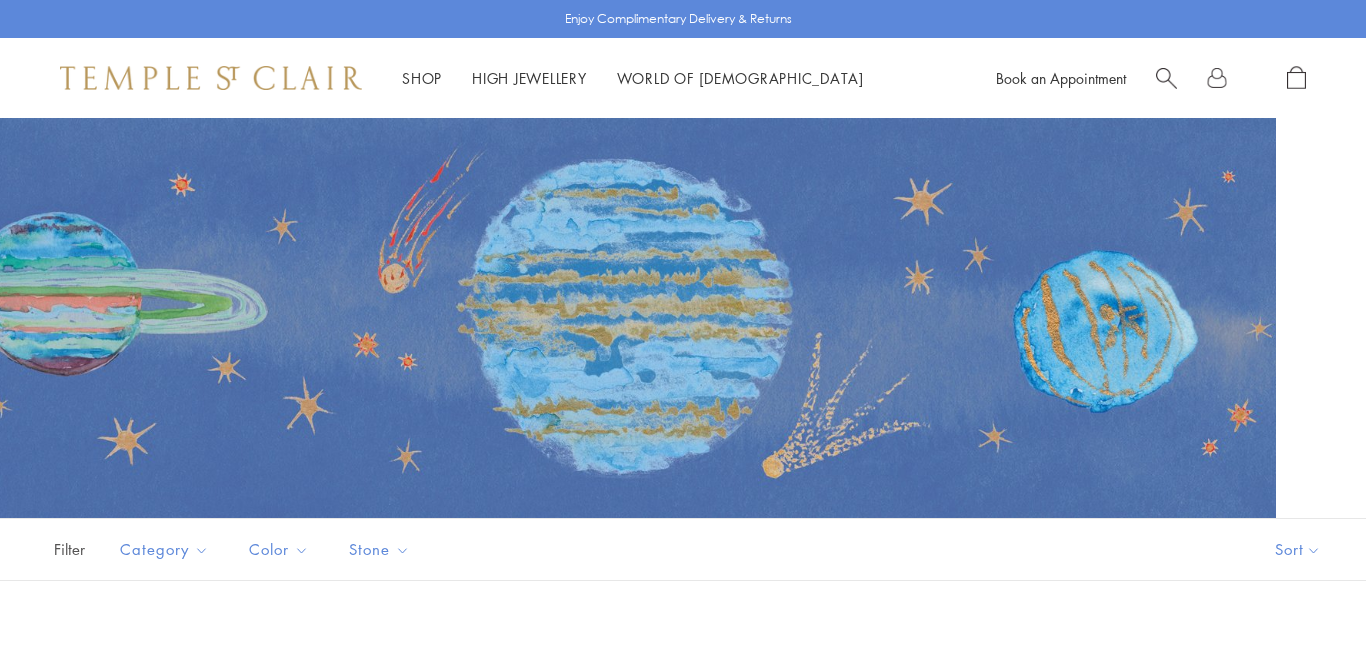 scroll, scrollTop: 0, scrollLeft: 0, axis: both 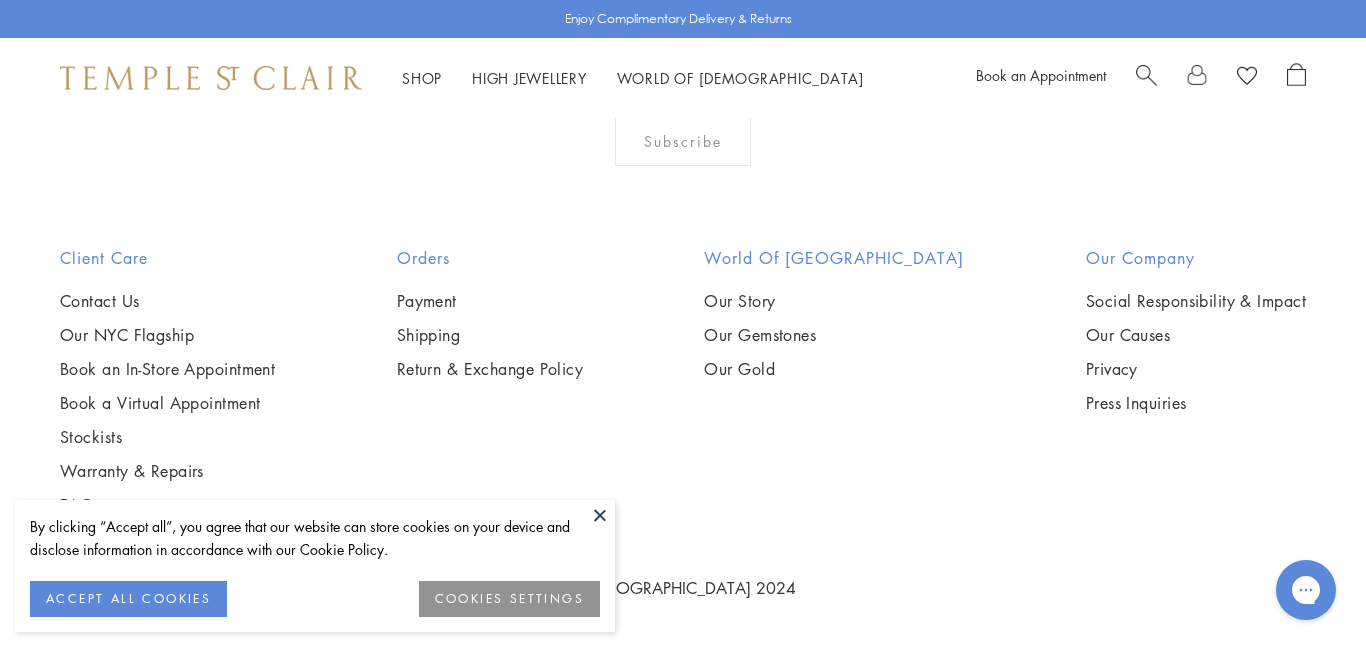 click on "3" at bounding box center [748, -183] 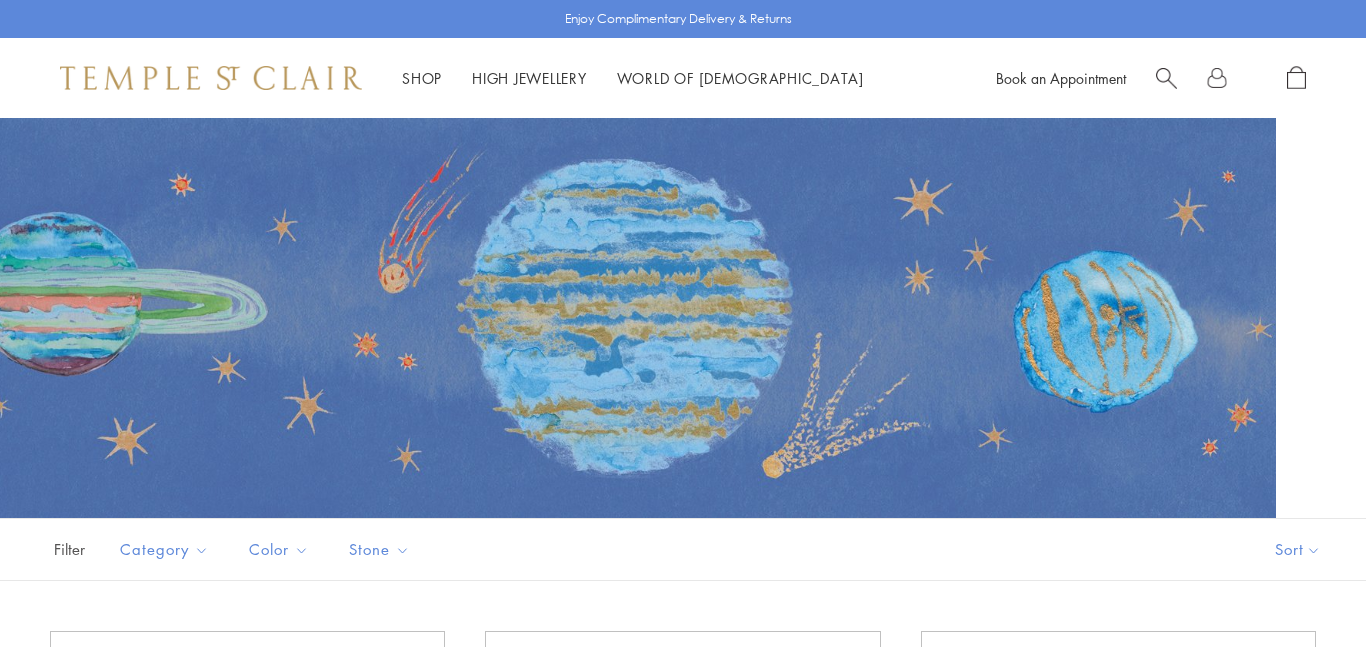scroll, scrollTop: 0, scrollLeft: 0, axis: both 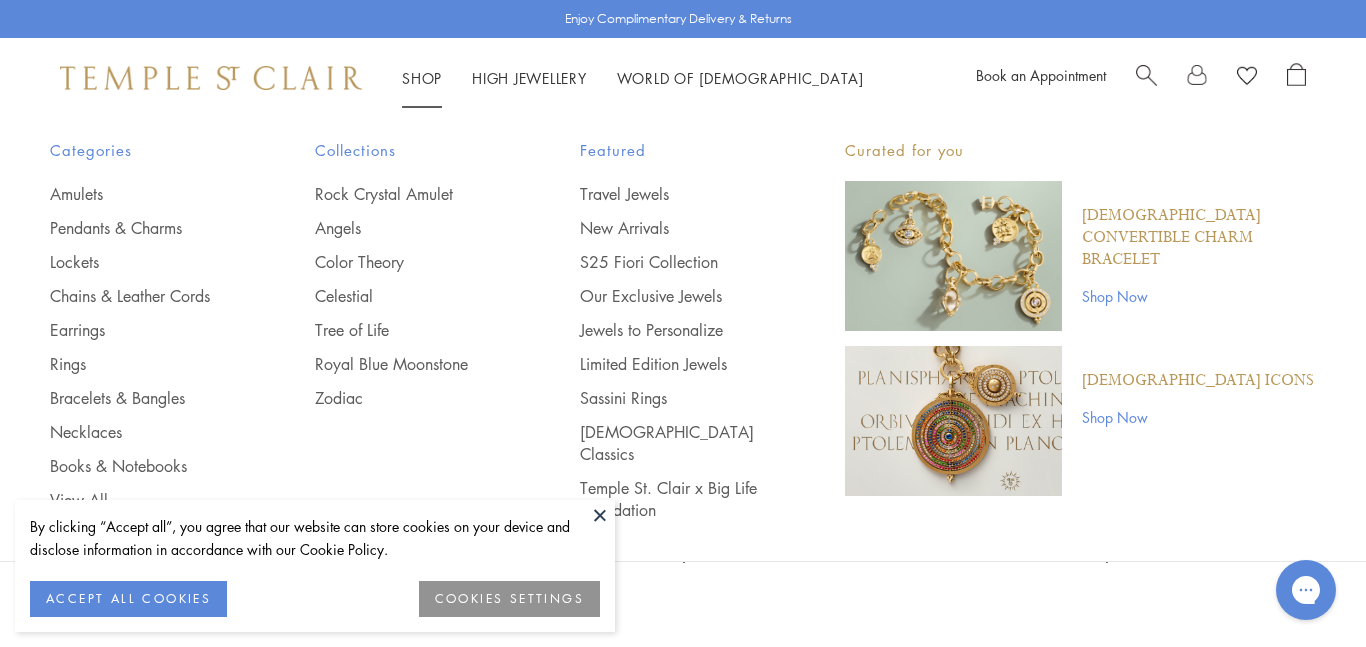 click on "Shop Shop" at bounding box center [422, 78] 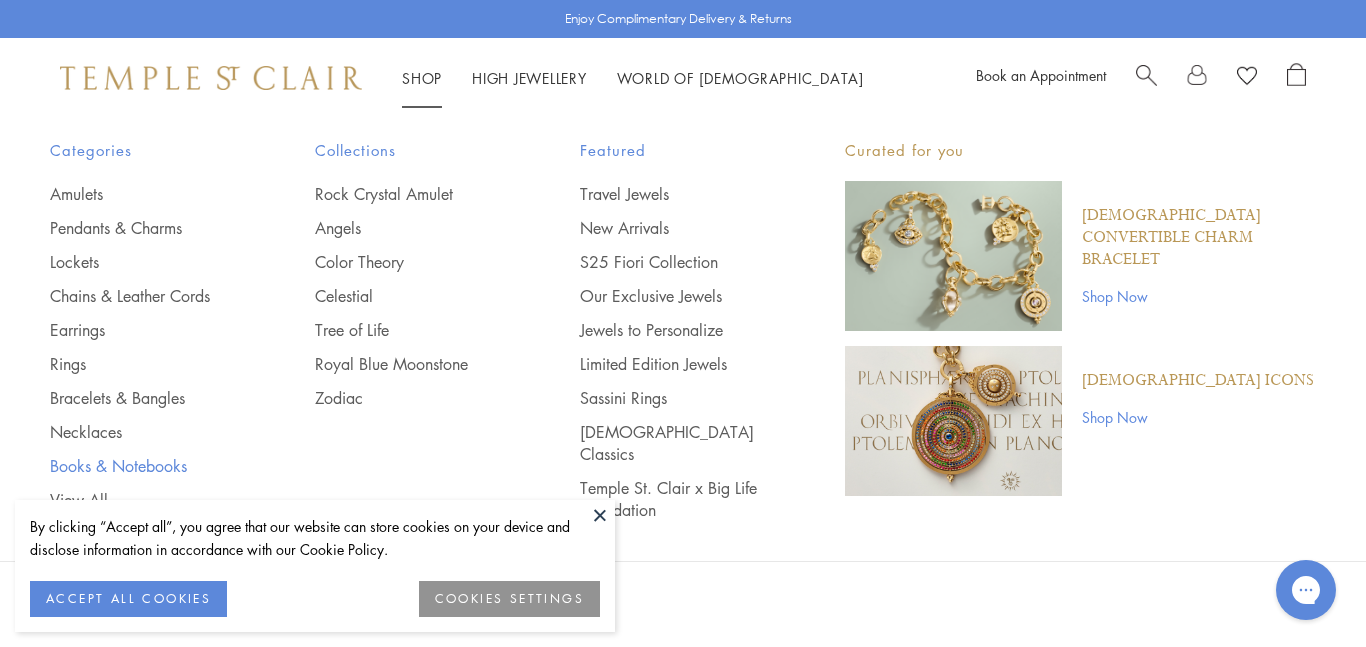 scroll, scrollTop: 241, scrollLeft: 0, axis: vertical 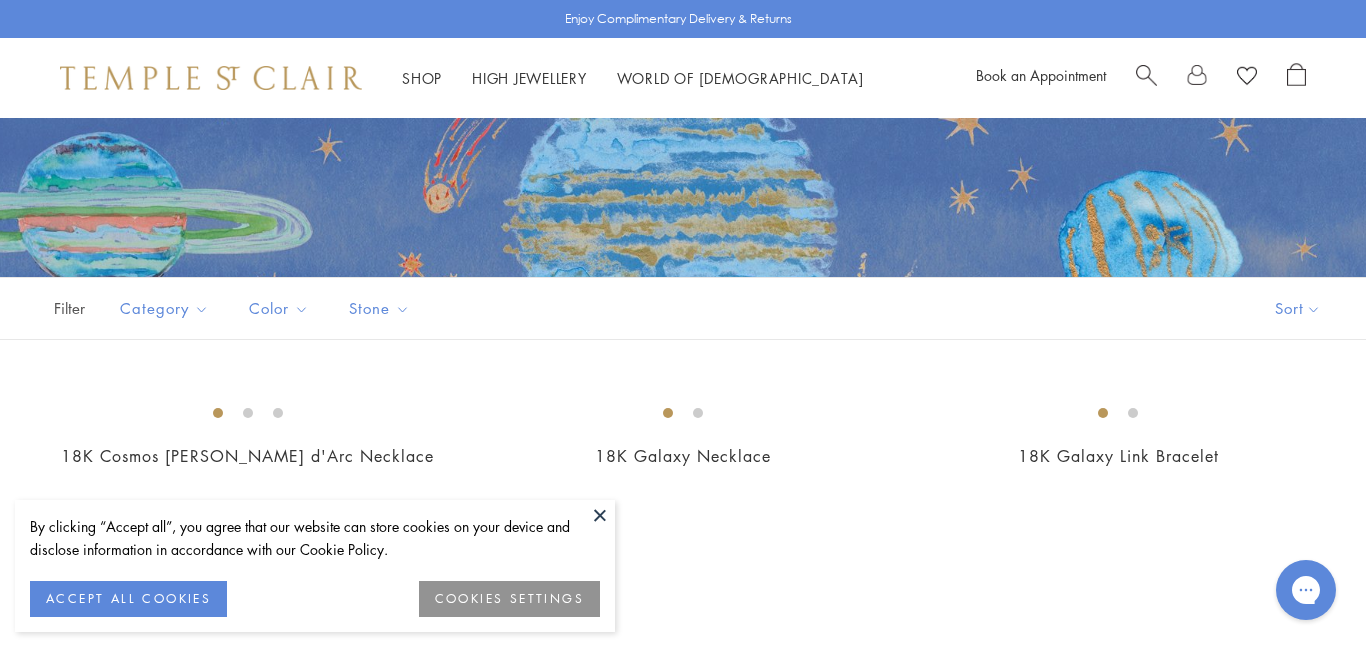 click on "ACCEPT ALL COOKIES" at bounding box center (128, 599) 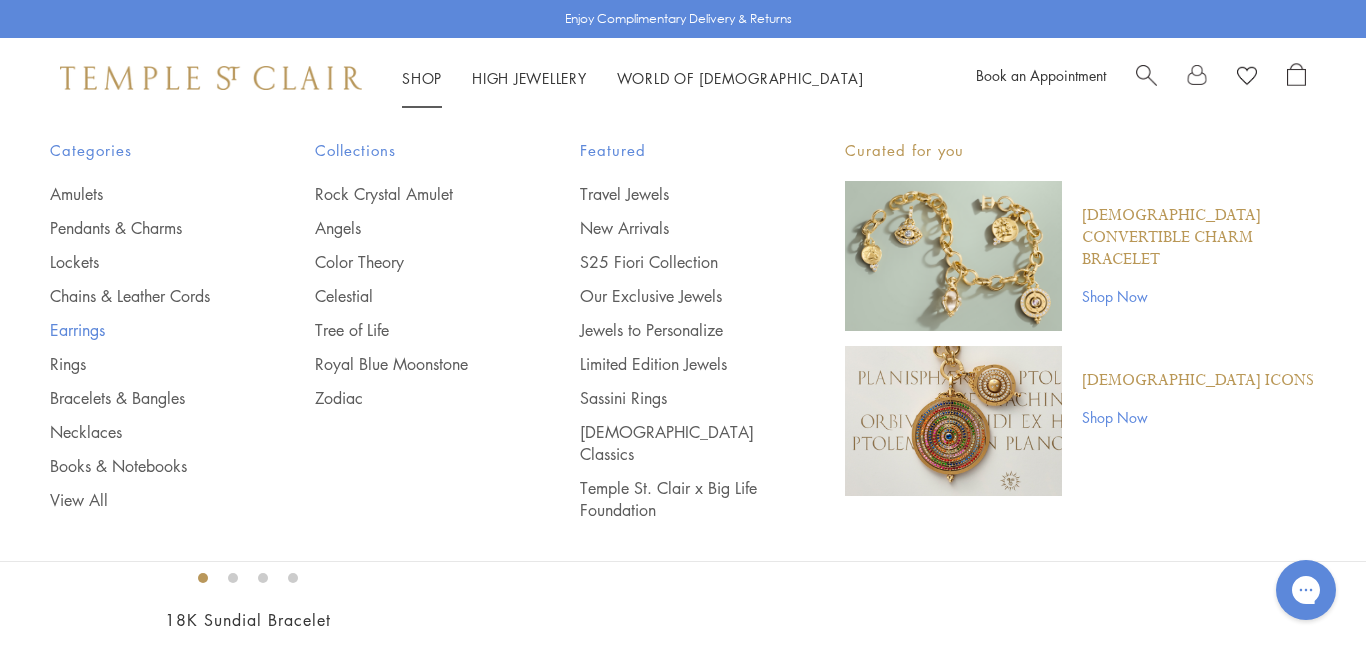 click on "Earrings" at bounding box center (142, 330) 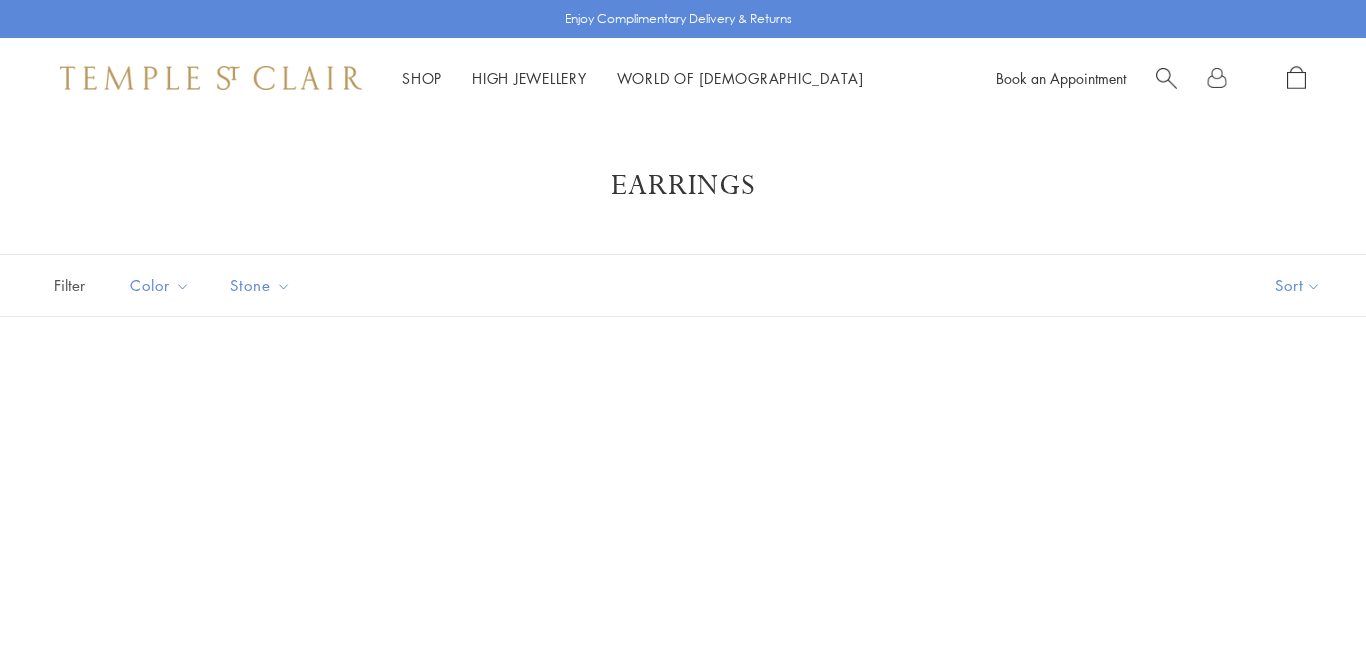 scroll, scrollTop: 0, scrollLeft: 0, axis: both 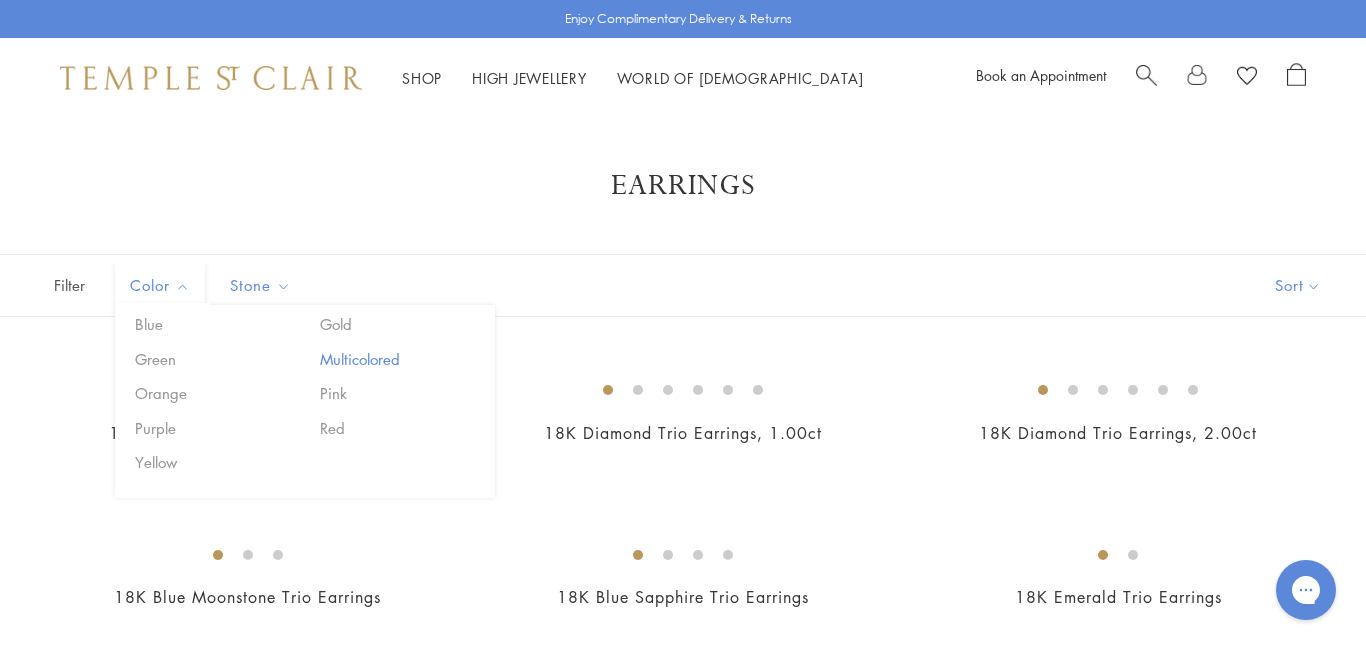 click on "Multicolored" at bounding box center [400, 359] 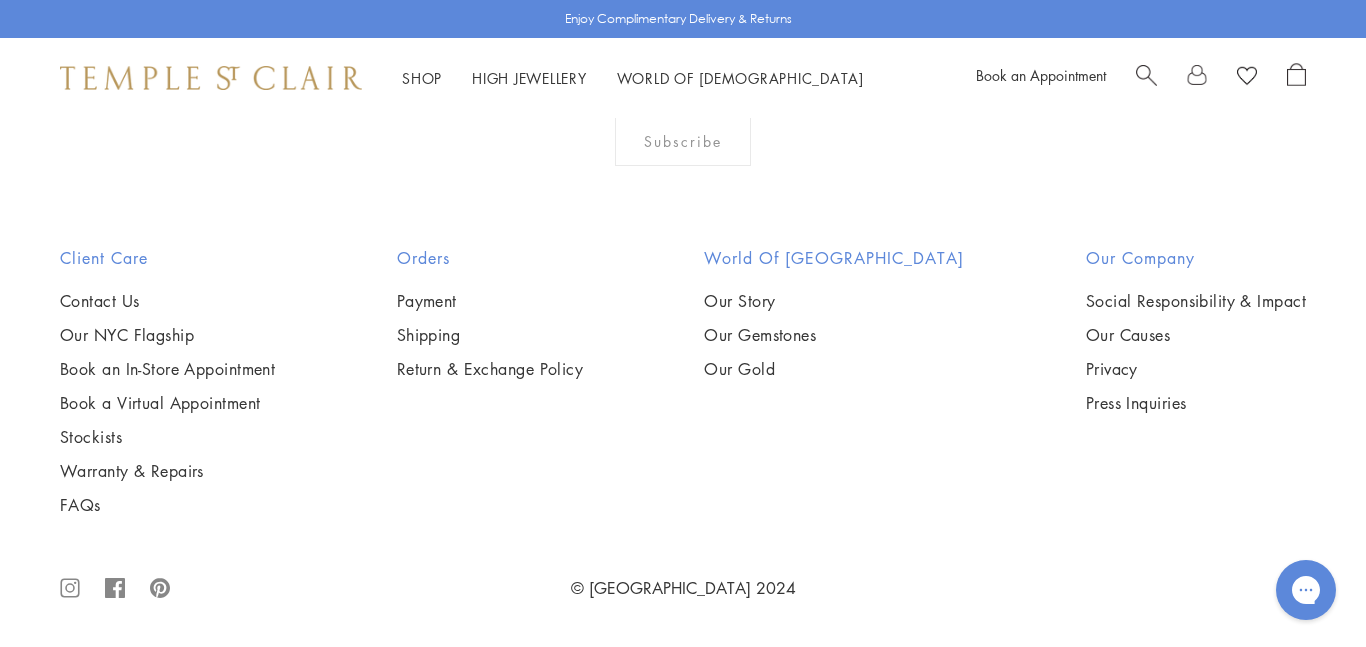 scroll, scrollTop: 1263, scrollLeft: 0, axis: vertical 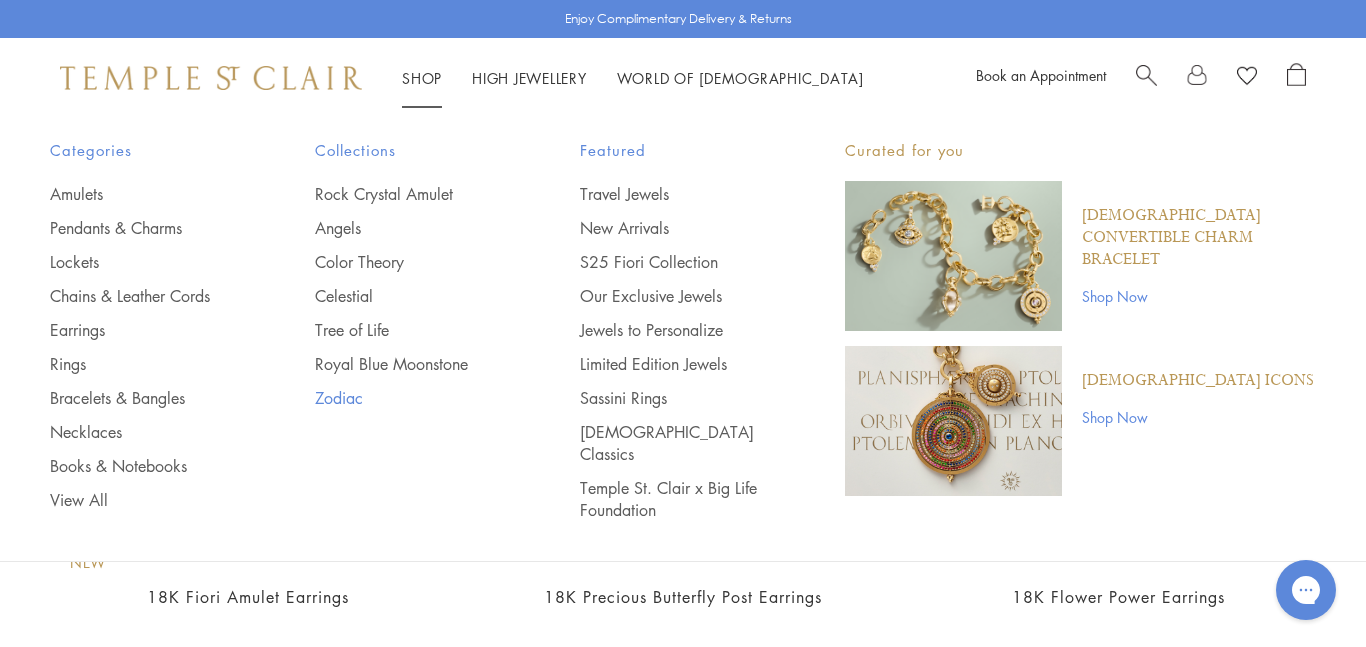 click on "Zodiac" at bounding box center (407, 398) 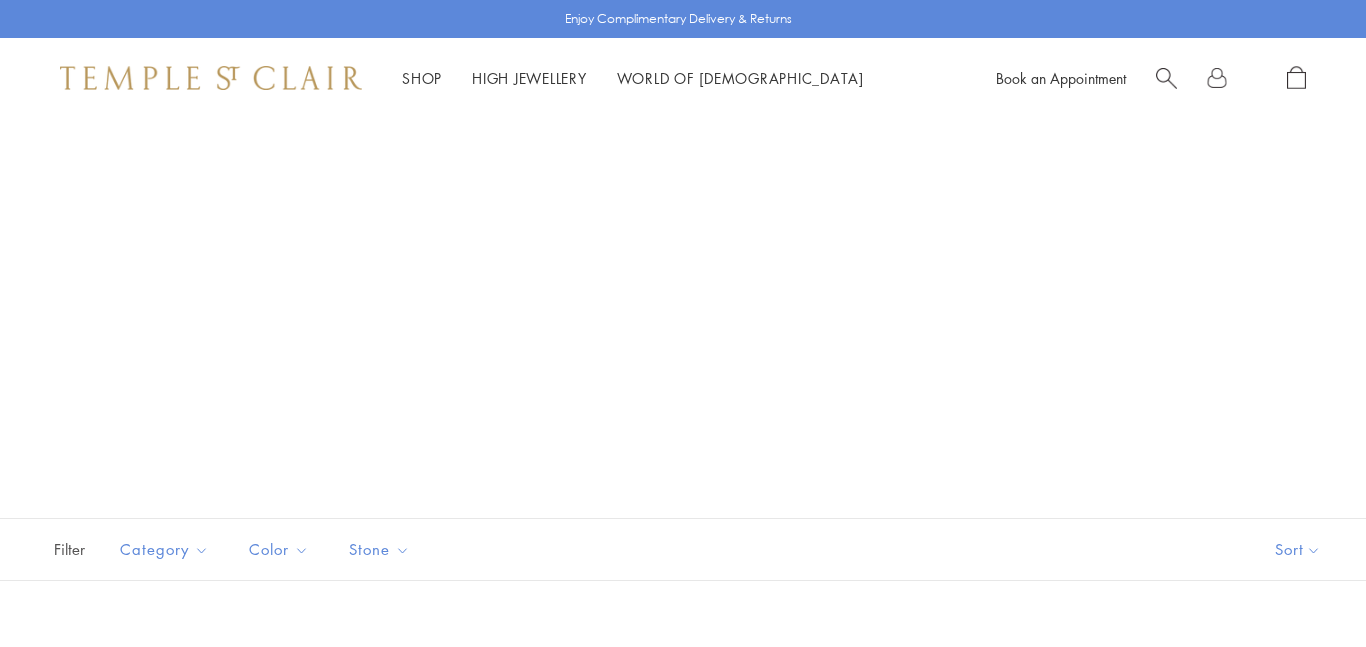 scroll, scrollTop: 0, scrollLeft: 0, axis: both 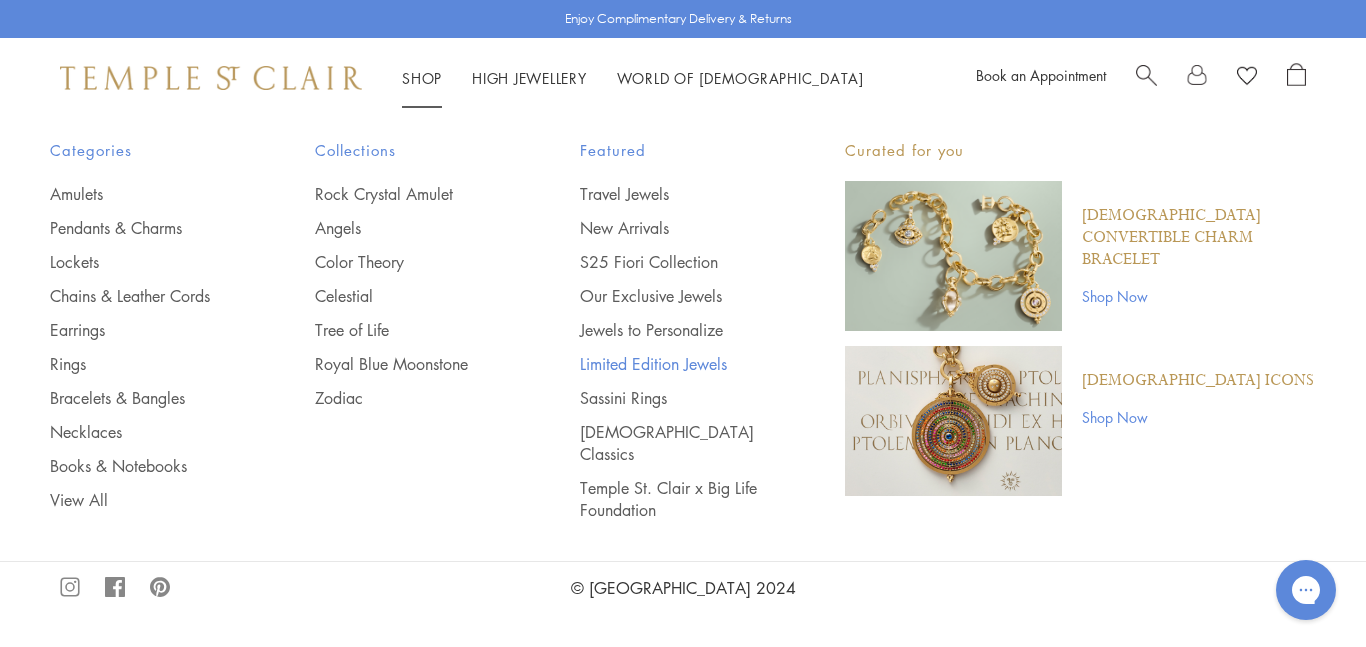 click on "Limited Edition Jewels" at bounding box center (672, 364) 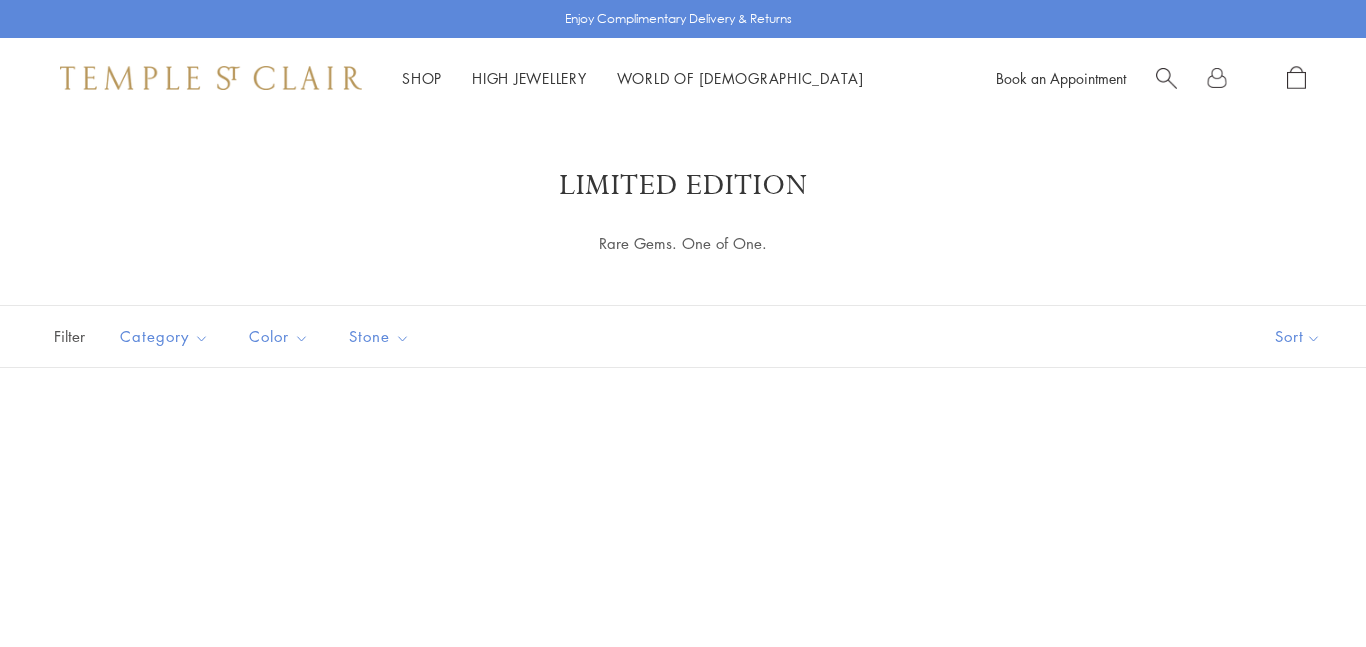 scroll, scrollTop: 0, scrollLeft: 0, axis: both 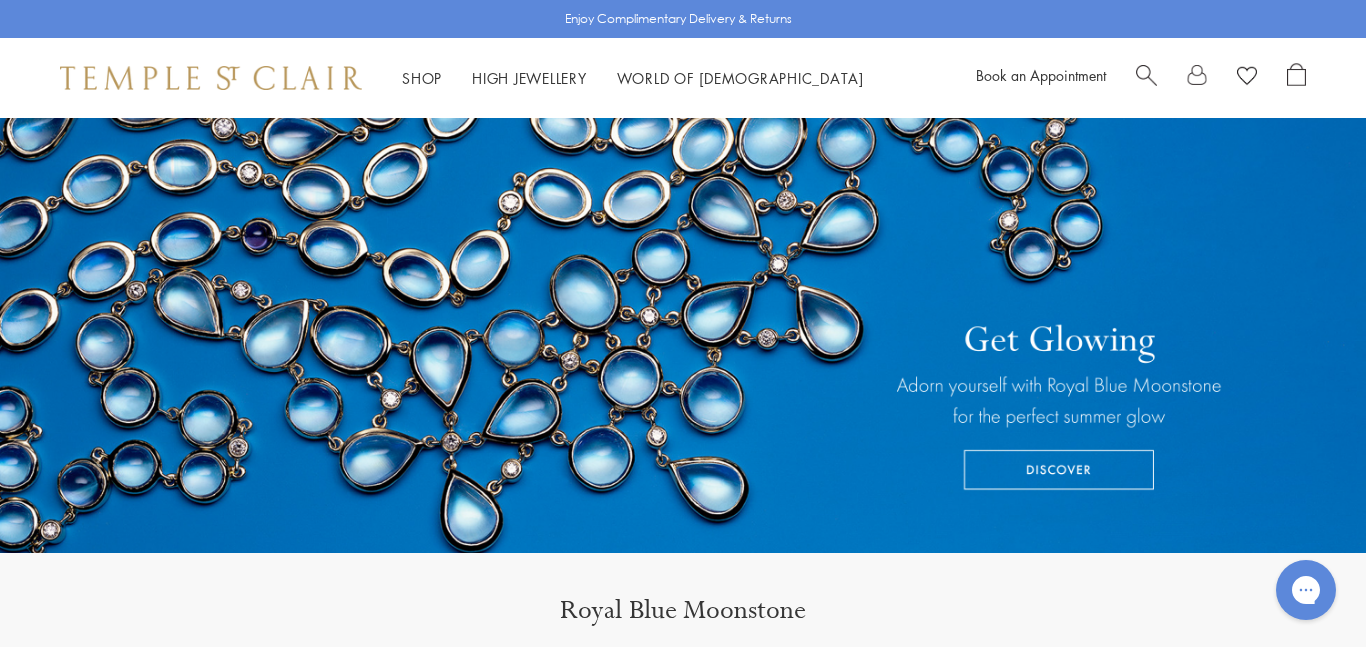 click 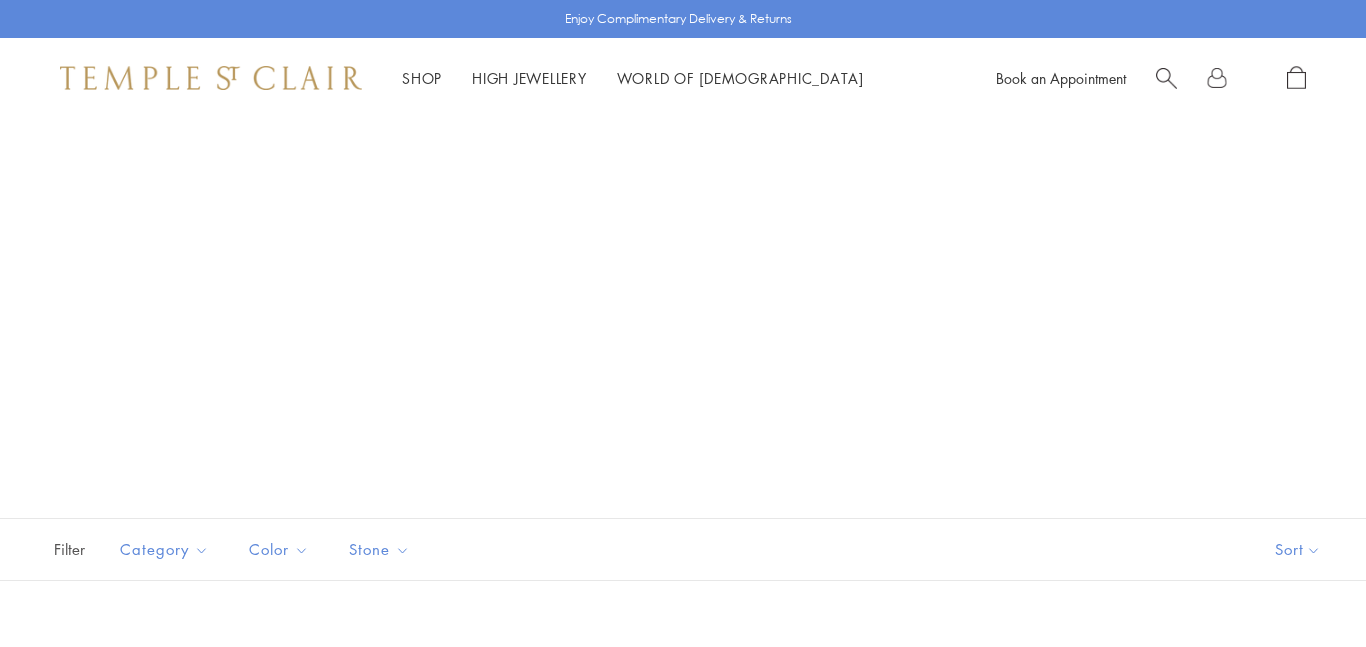 scroll, scrollTop: 0, scrollLeft: 0, axis: both 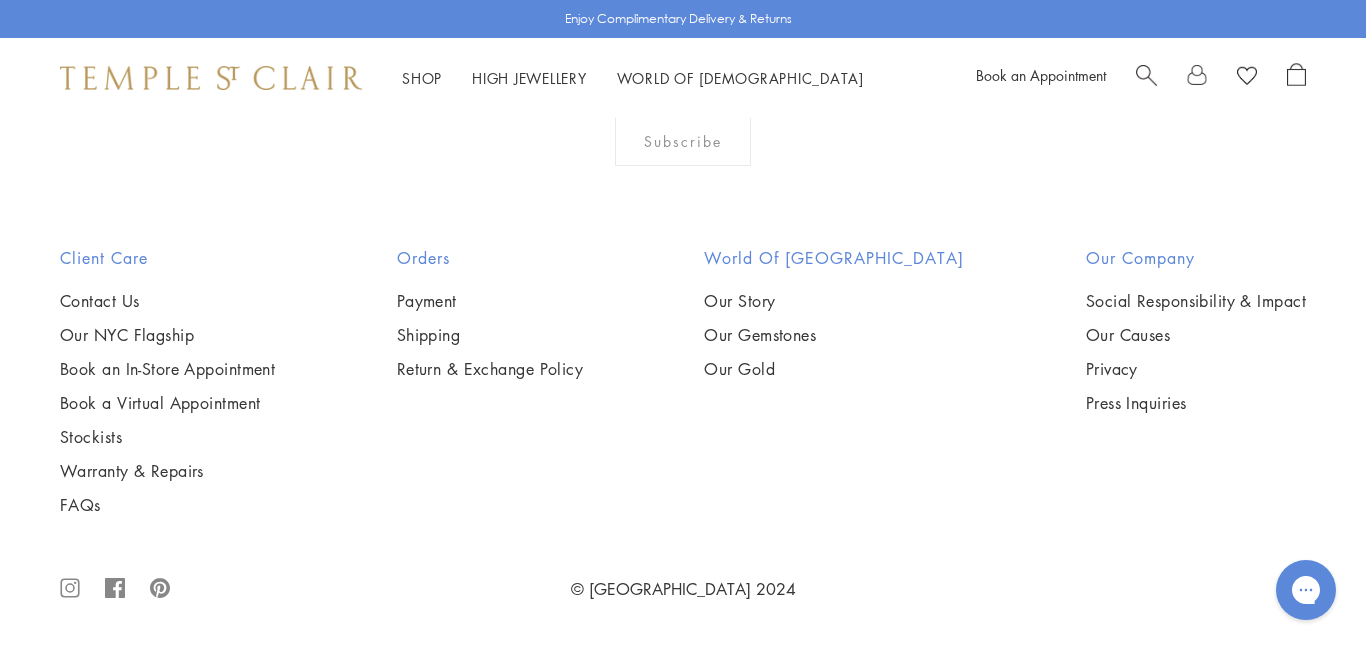 click on "2" at bounding box center [684, -183] 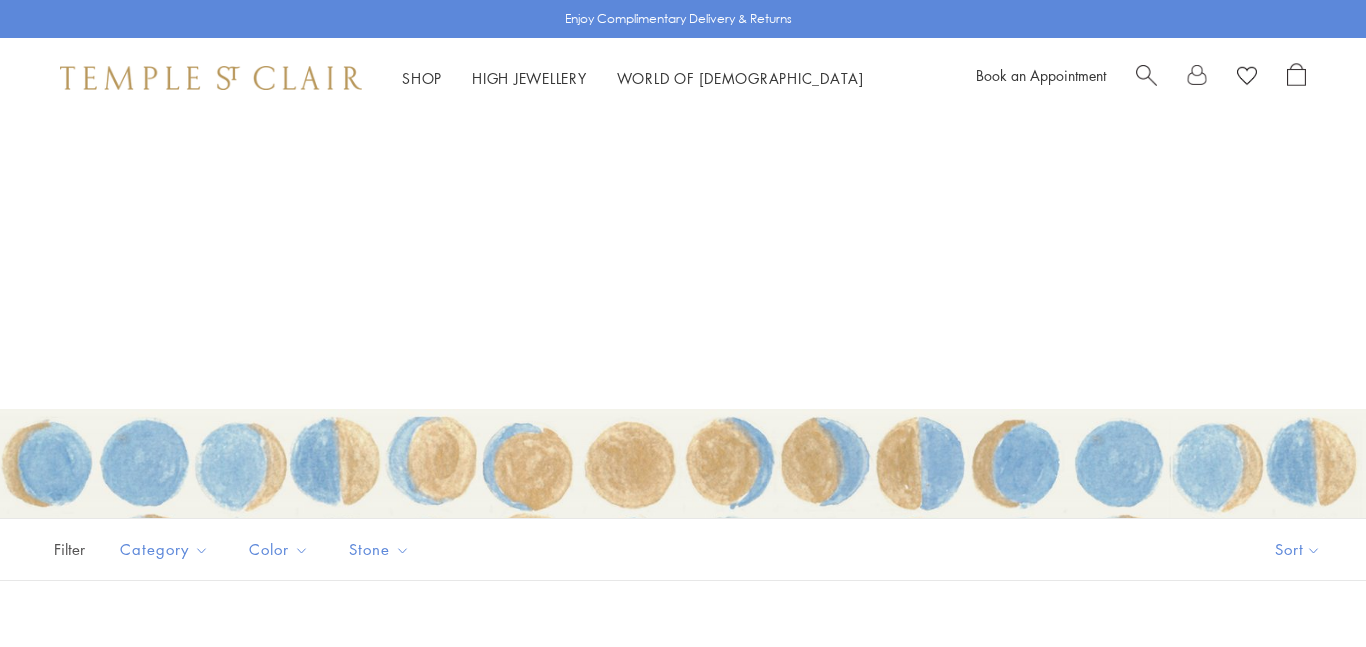 scroll, scrollTop: 436, scrollLeft: 0, axis: vertical 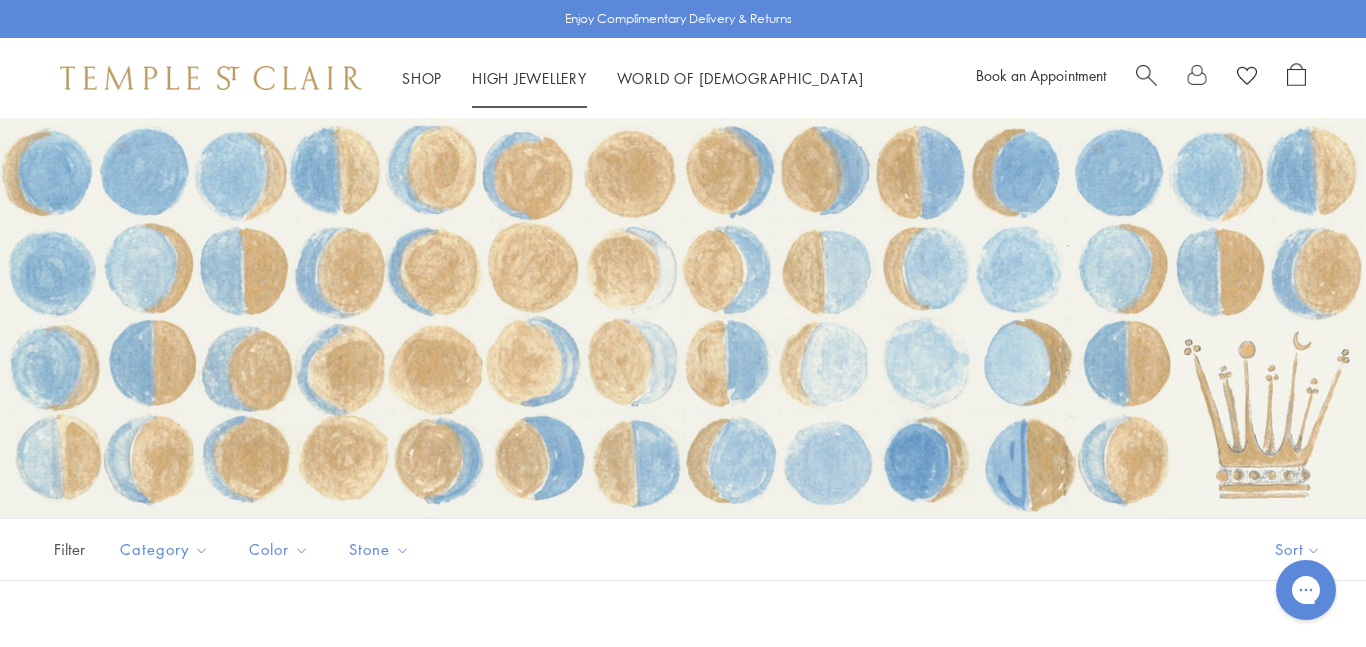 click on "High Jewellery High Jewellery" at bounding box center [529, 78] 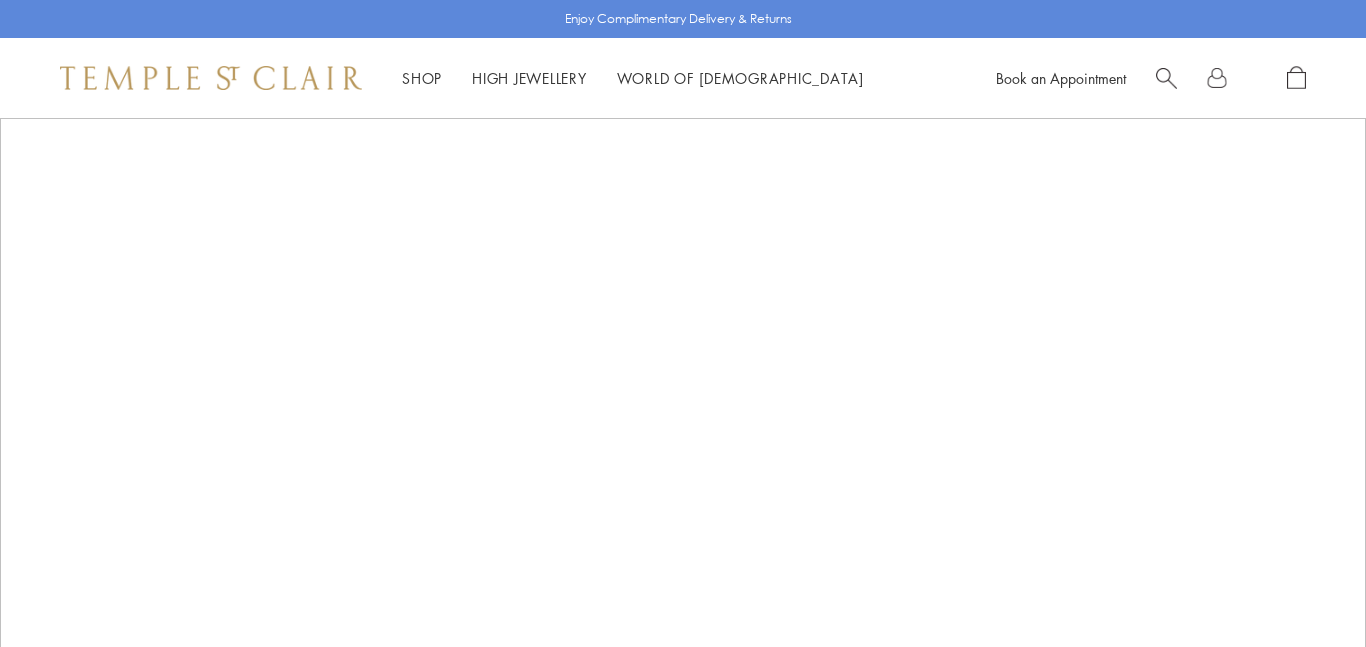 scroll, scrollTop: 0, scrollLeft: 0, axis: both 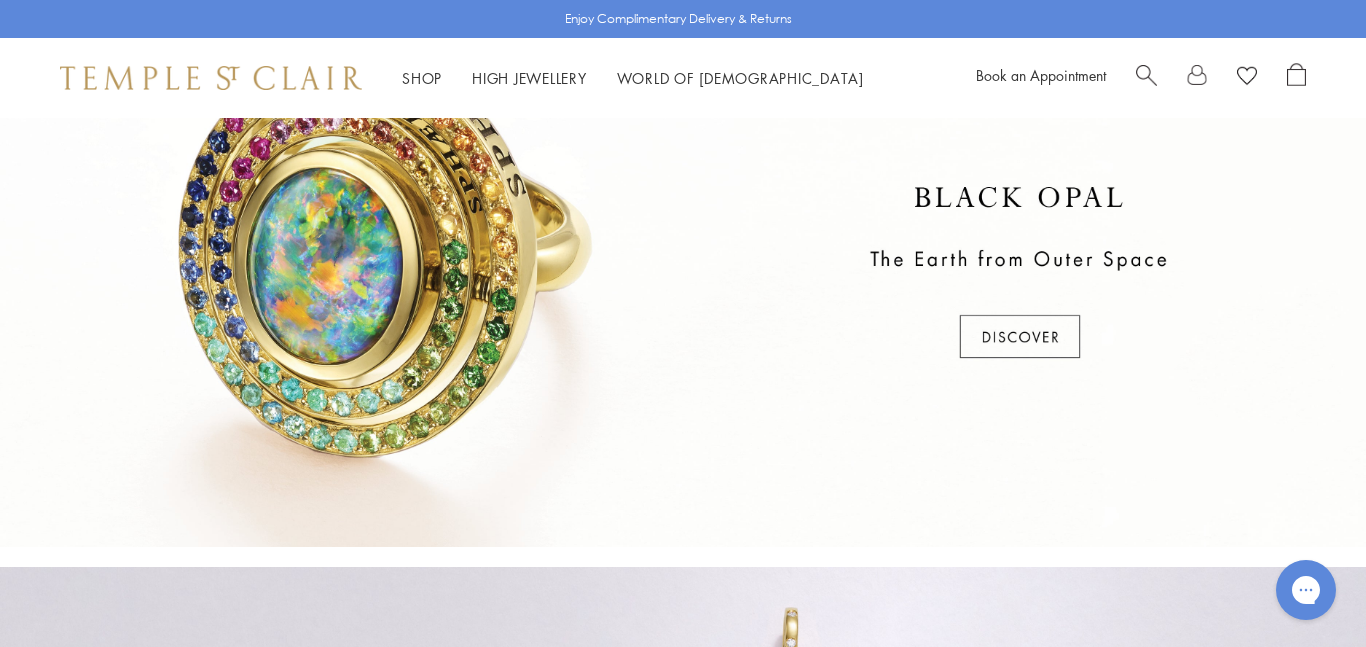 click at bounding box center [683, 273] 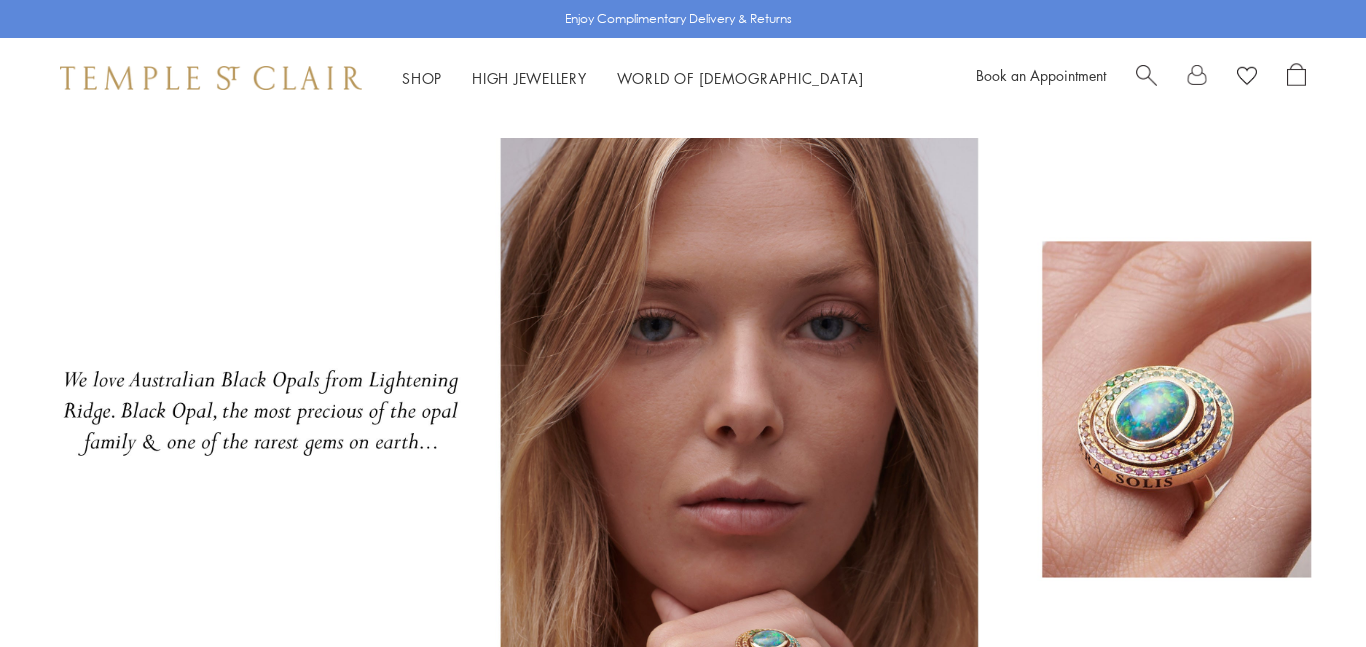 scroll, scrollTop: 0, scrollLeft: 0, axis: both 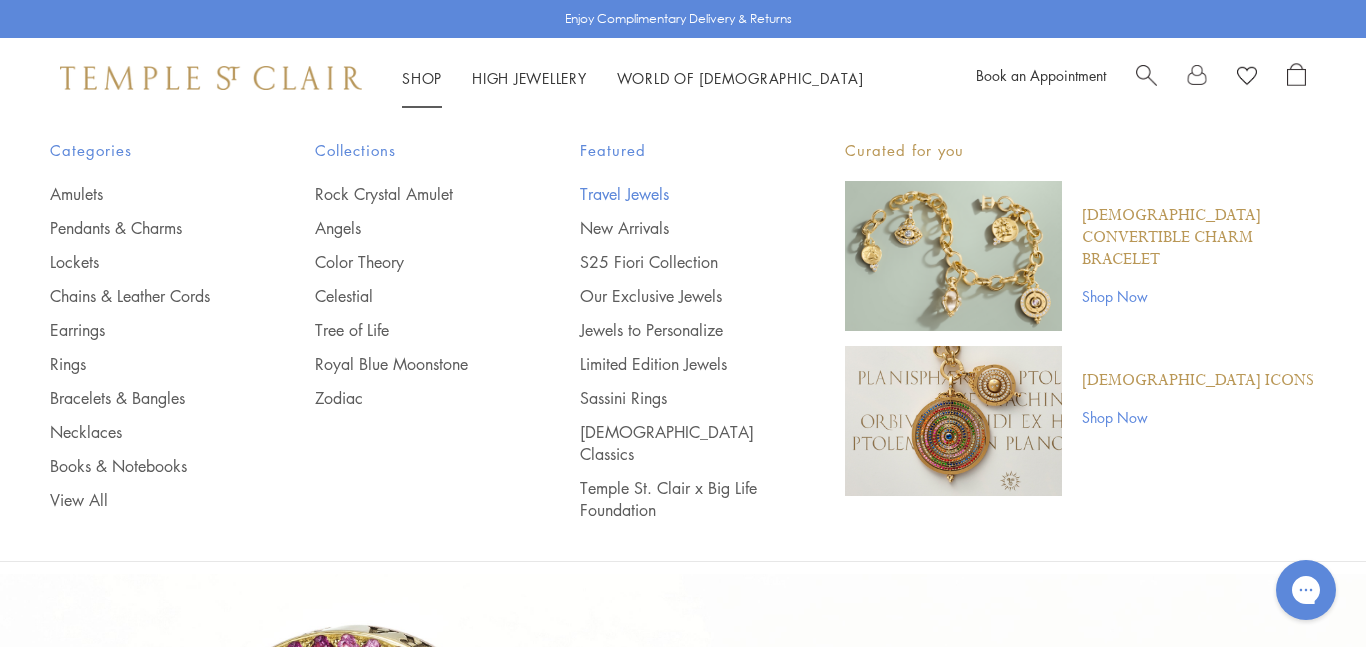 click on "Travel Jewels" at bounding box center (672, 194) 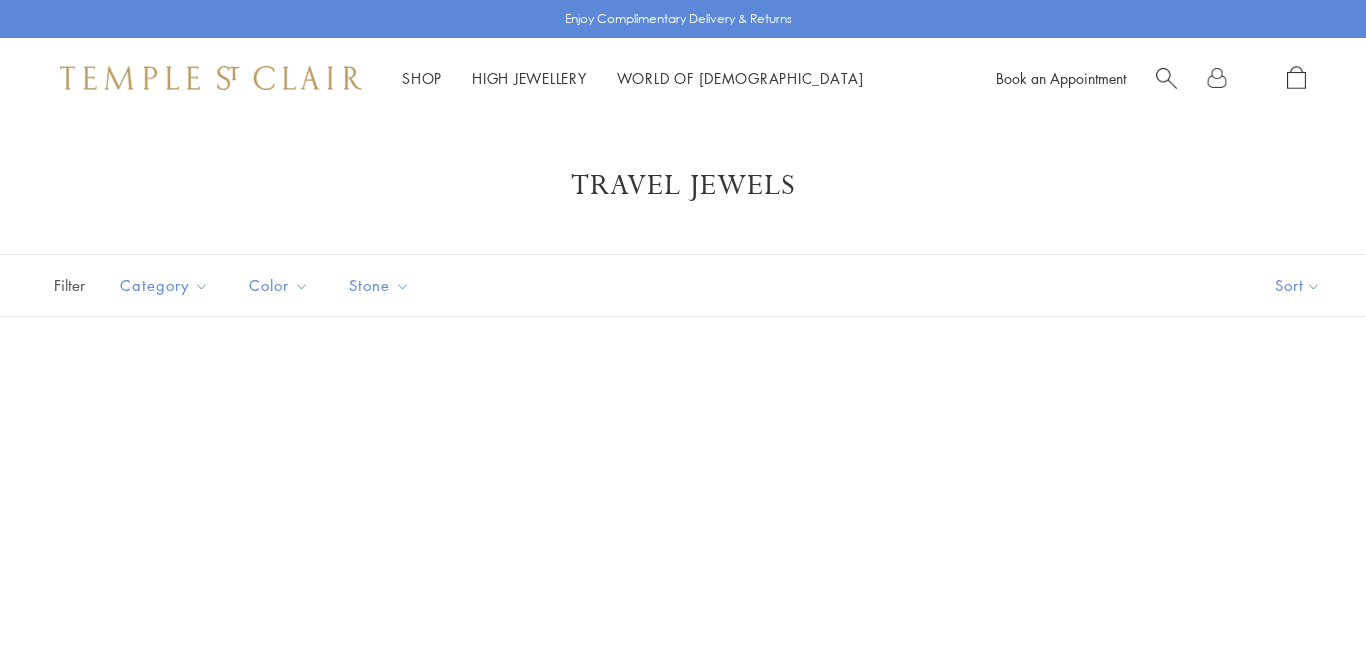 scroll, scrollTop: 0, scrollLeft: 0, axis: both 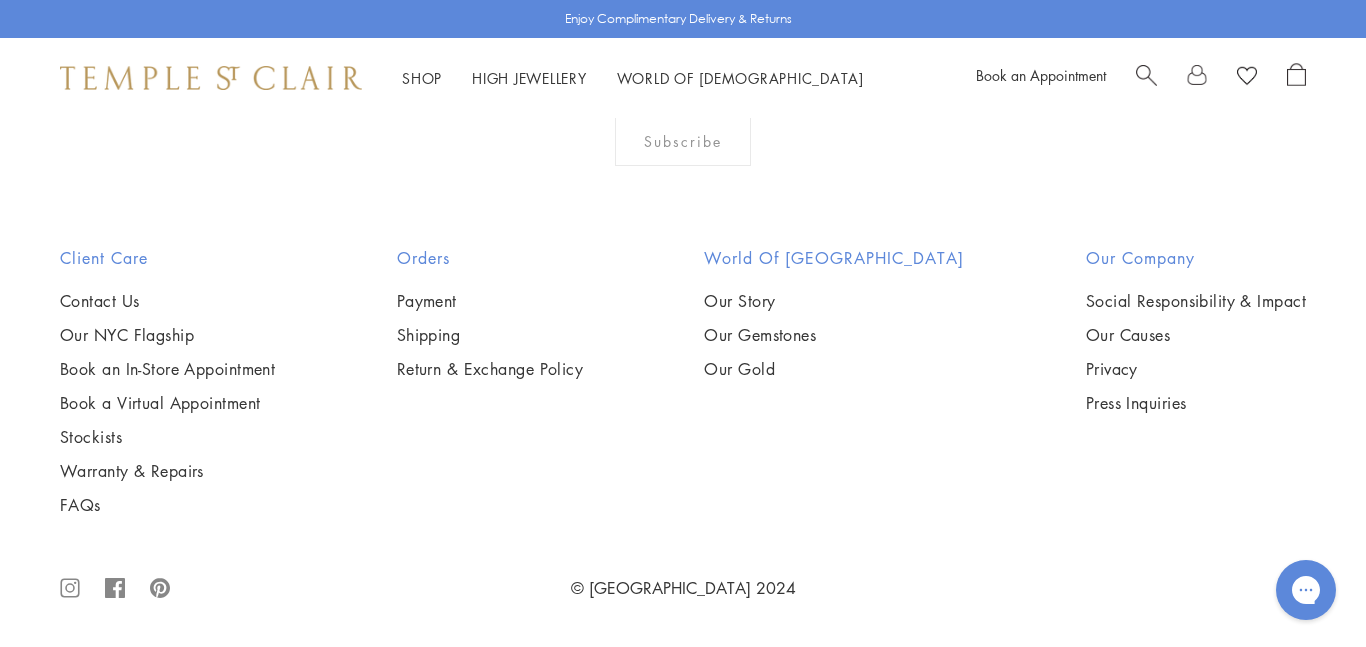 click on "2" at bounding box center [684, -183] 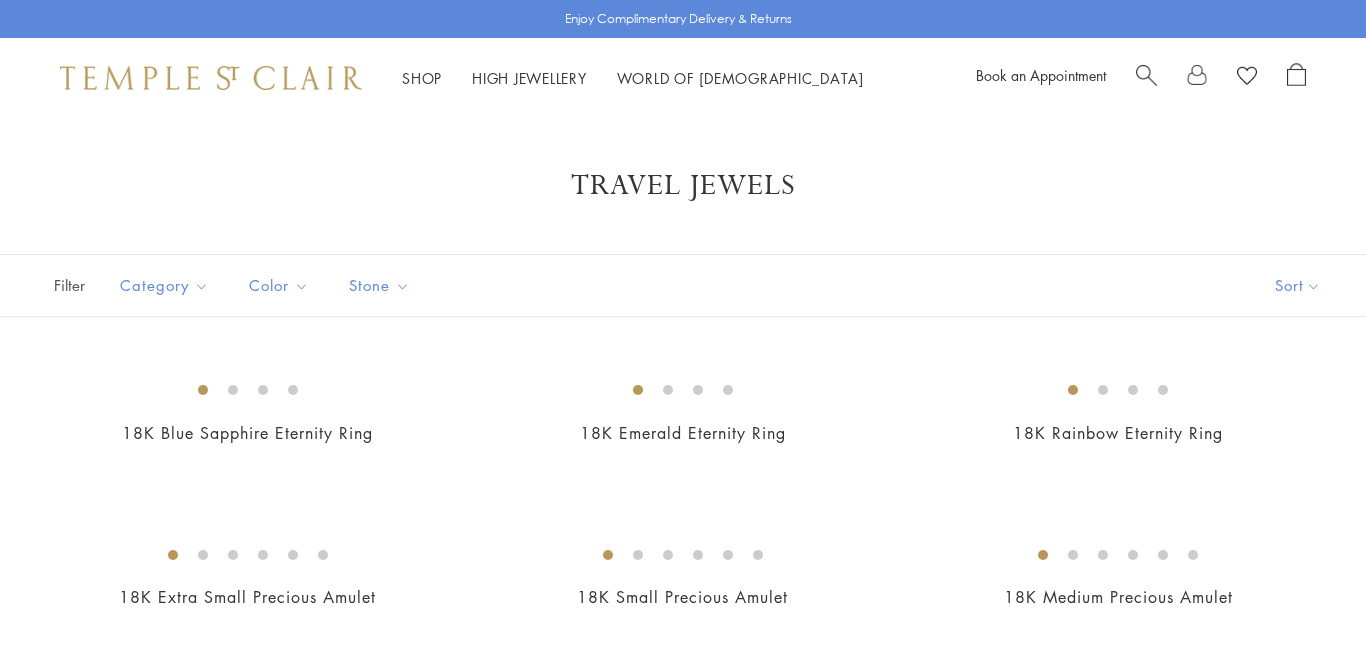 scroll, scrollTop: 634, scrollLeft: 0, axis: vertical 